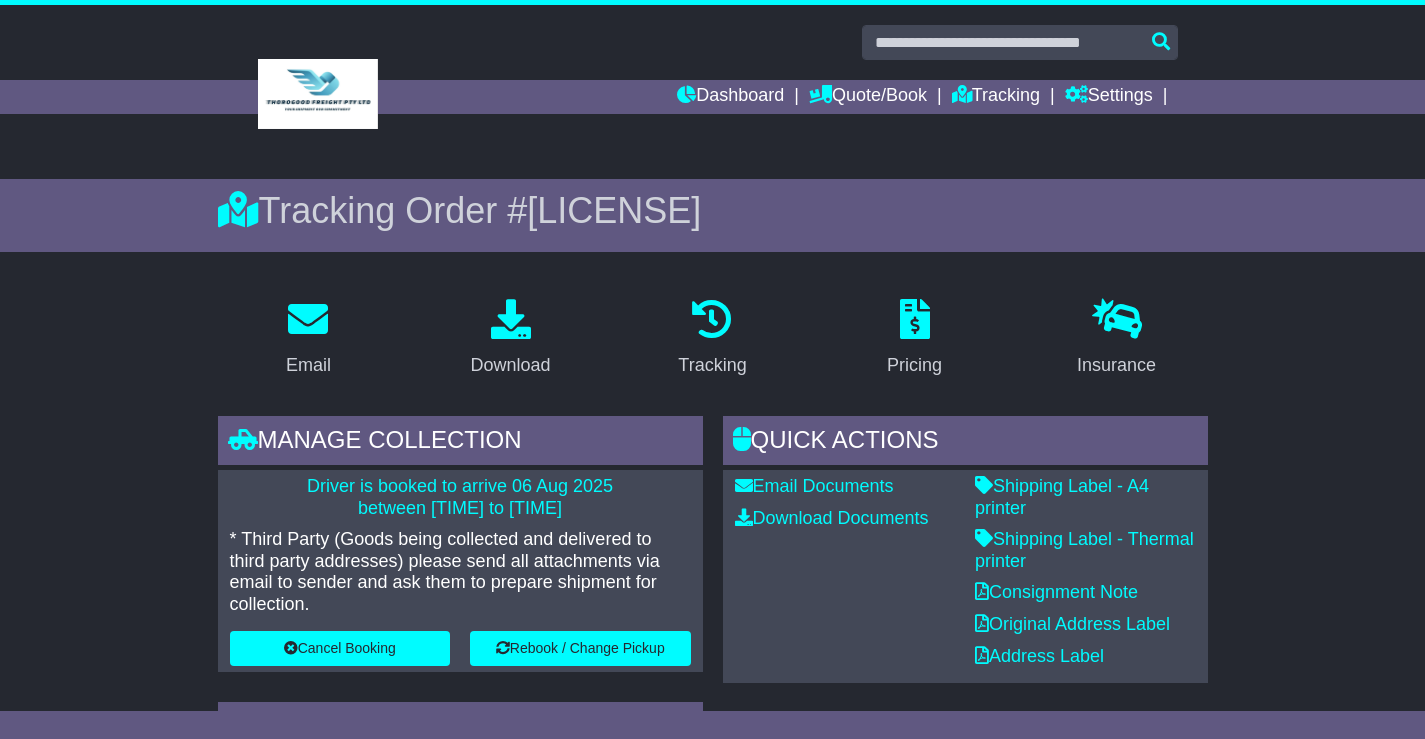 scroll, scrollTop: 400, scrollLeft: 0, axis: vertical 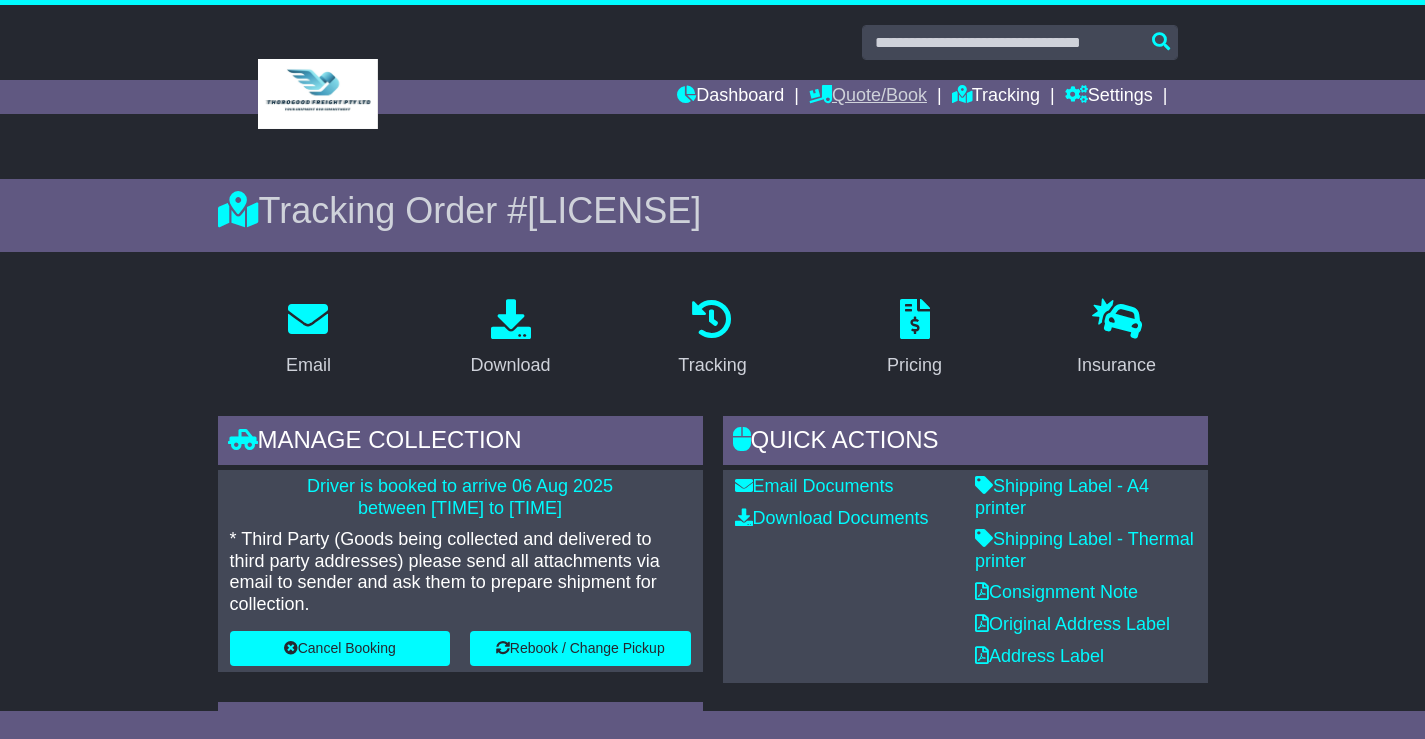 click on "Quote/Book" at bounding box center [868, 97] 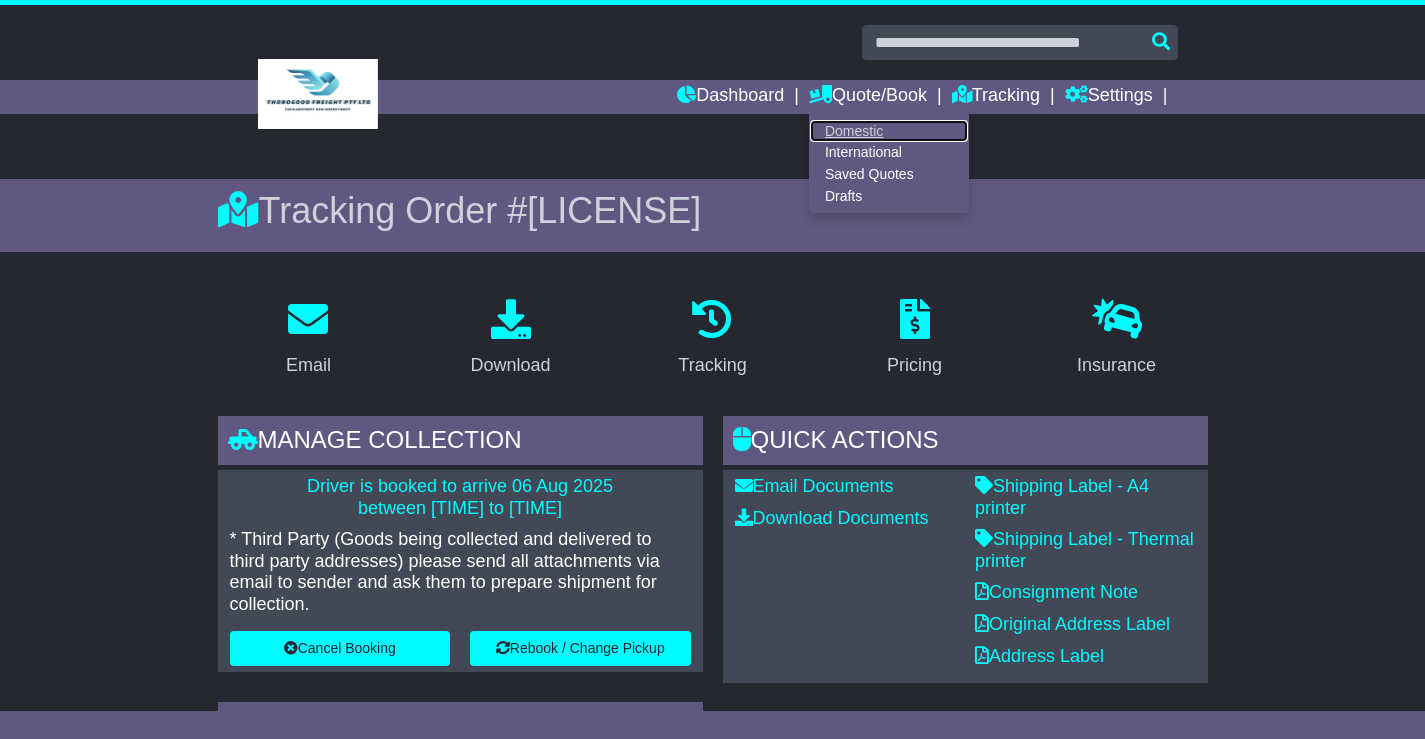 click on "Domestic" at bounding box center (889, 131) 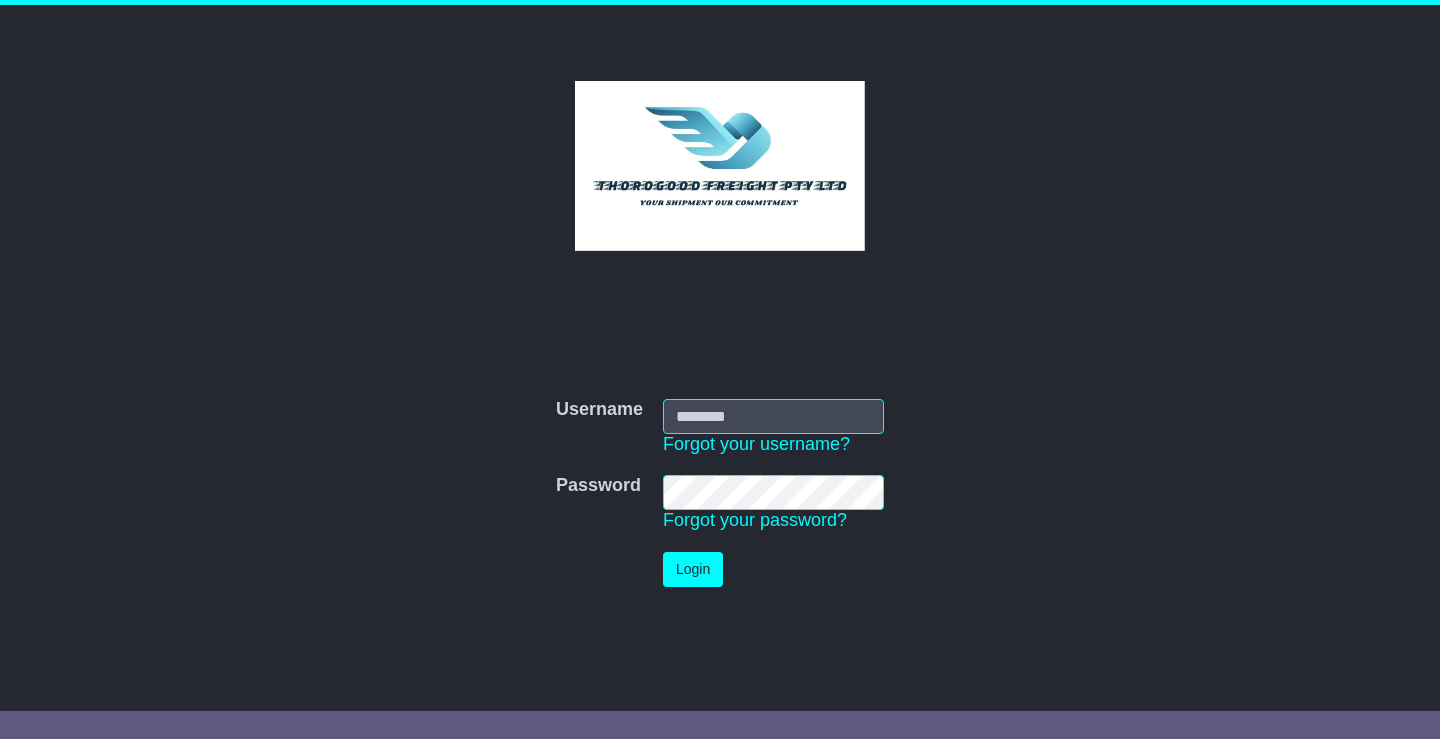 scroll, scrollTop: 0, scrollLeft: 0, axis: both 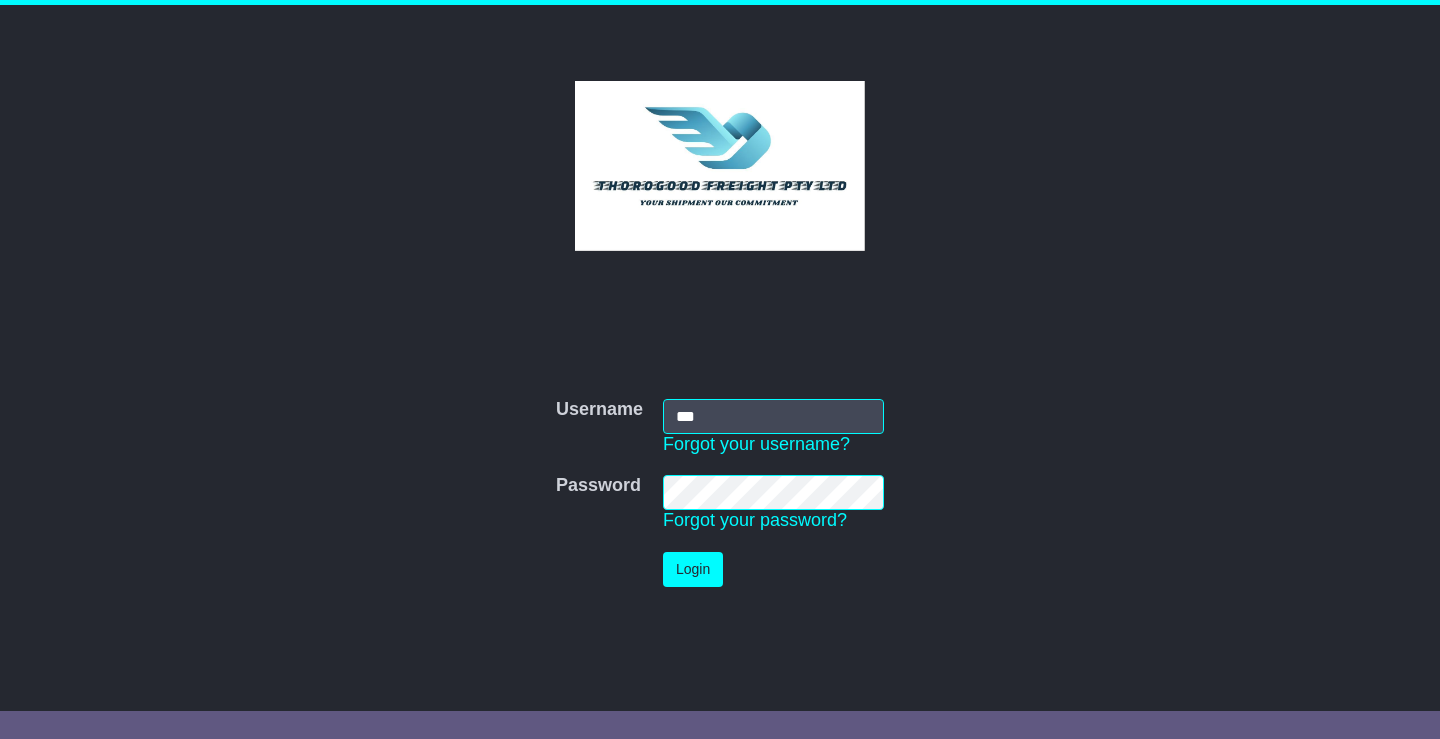 type on "**********" 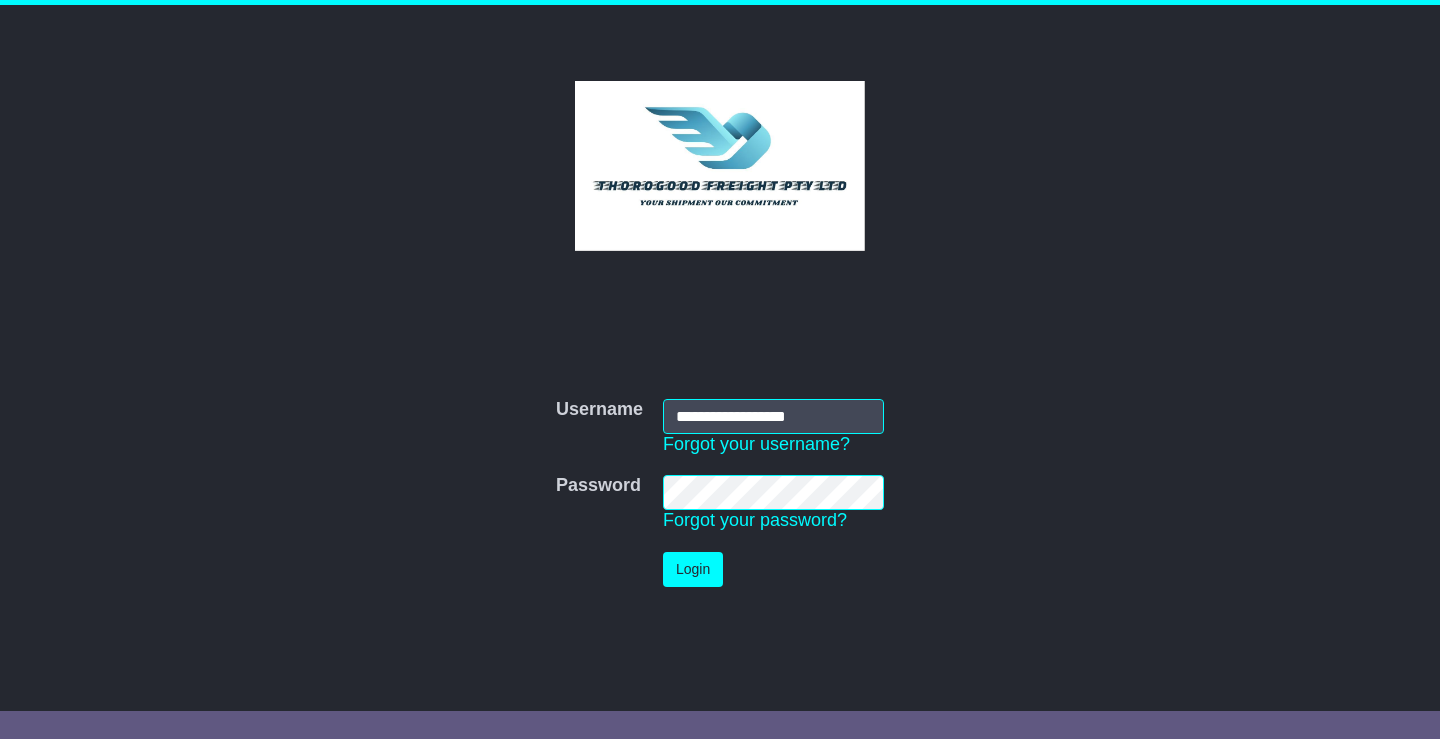 click on "Login" at bounding box center (693, 569) 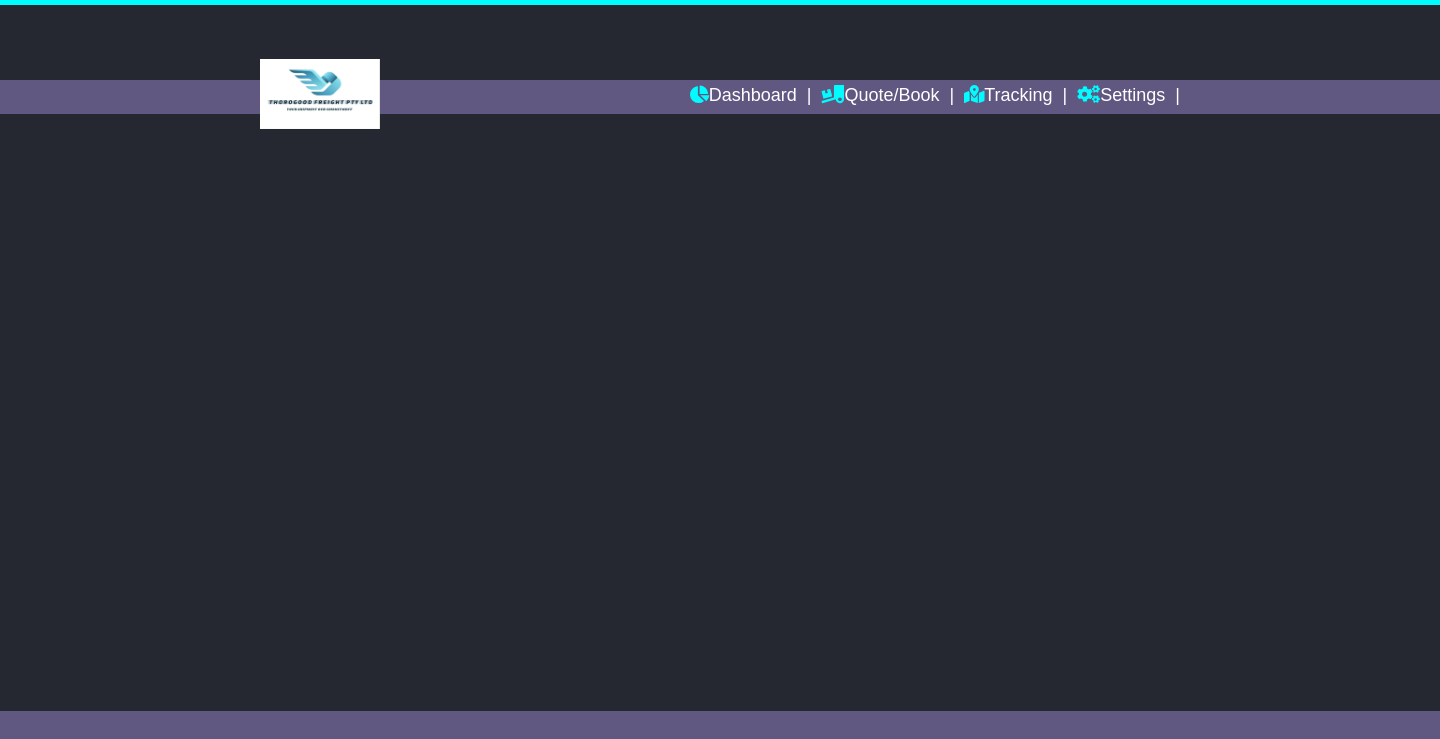 scroll, scrollTop: 0, scrollLeft: 0, axis: both 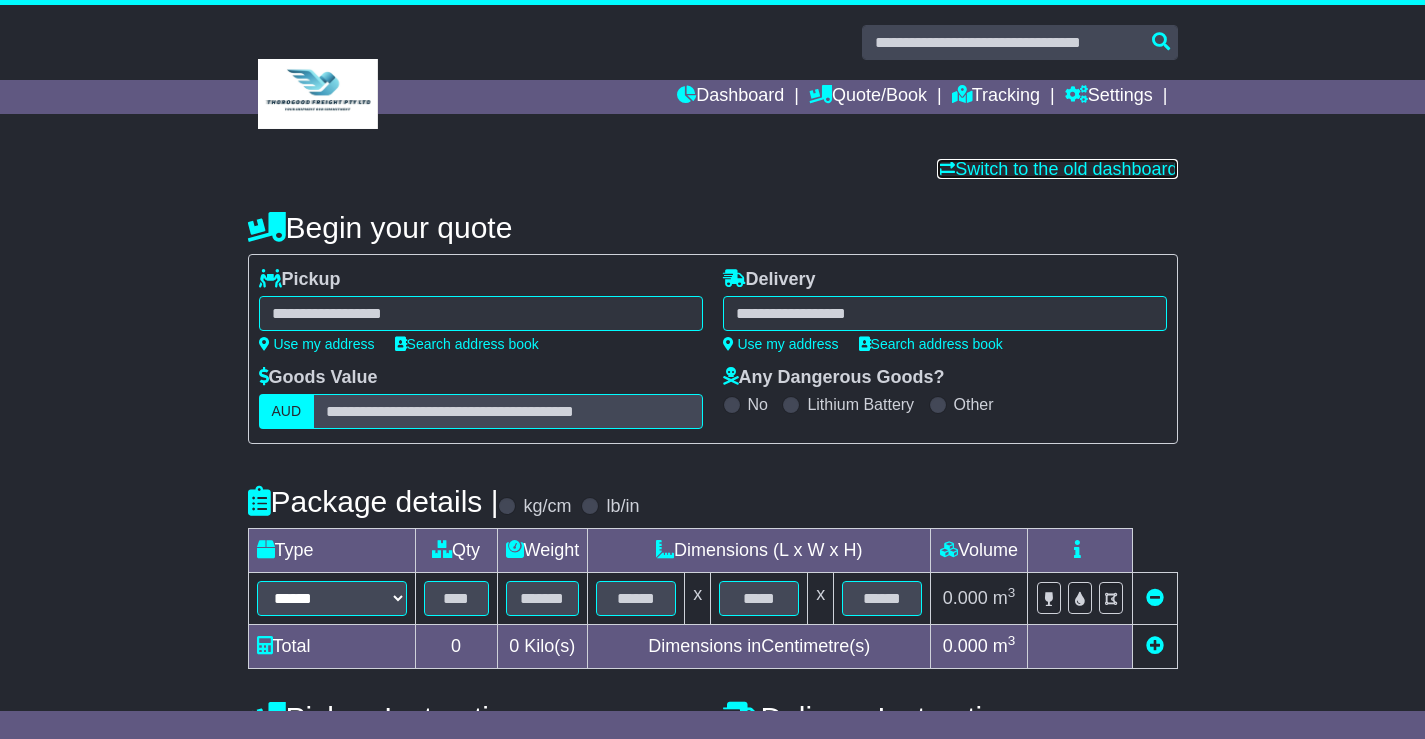 click on "Switch to the old dashboard" at bounding box center (1057, 169) 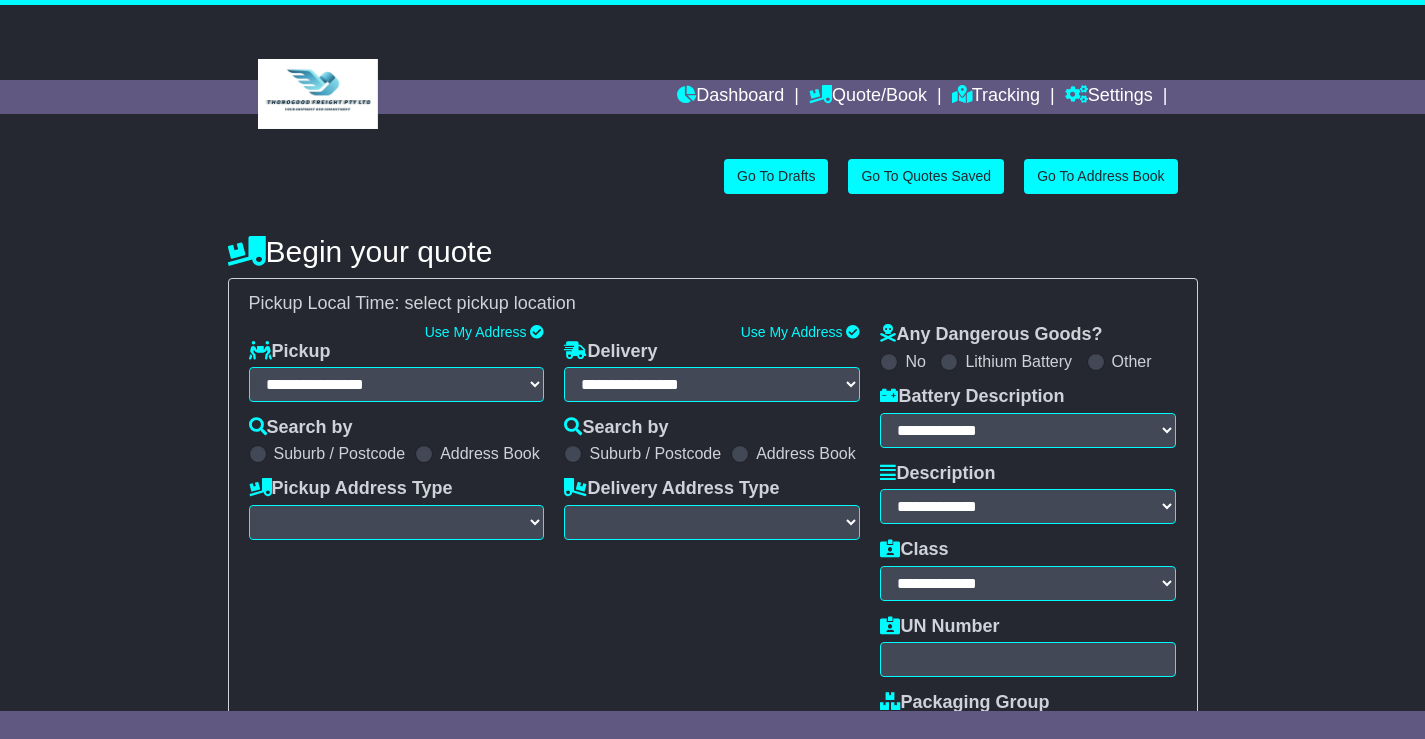 select on "**" 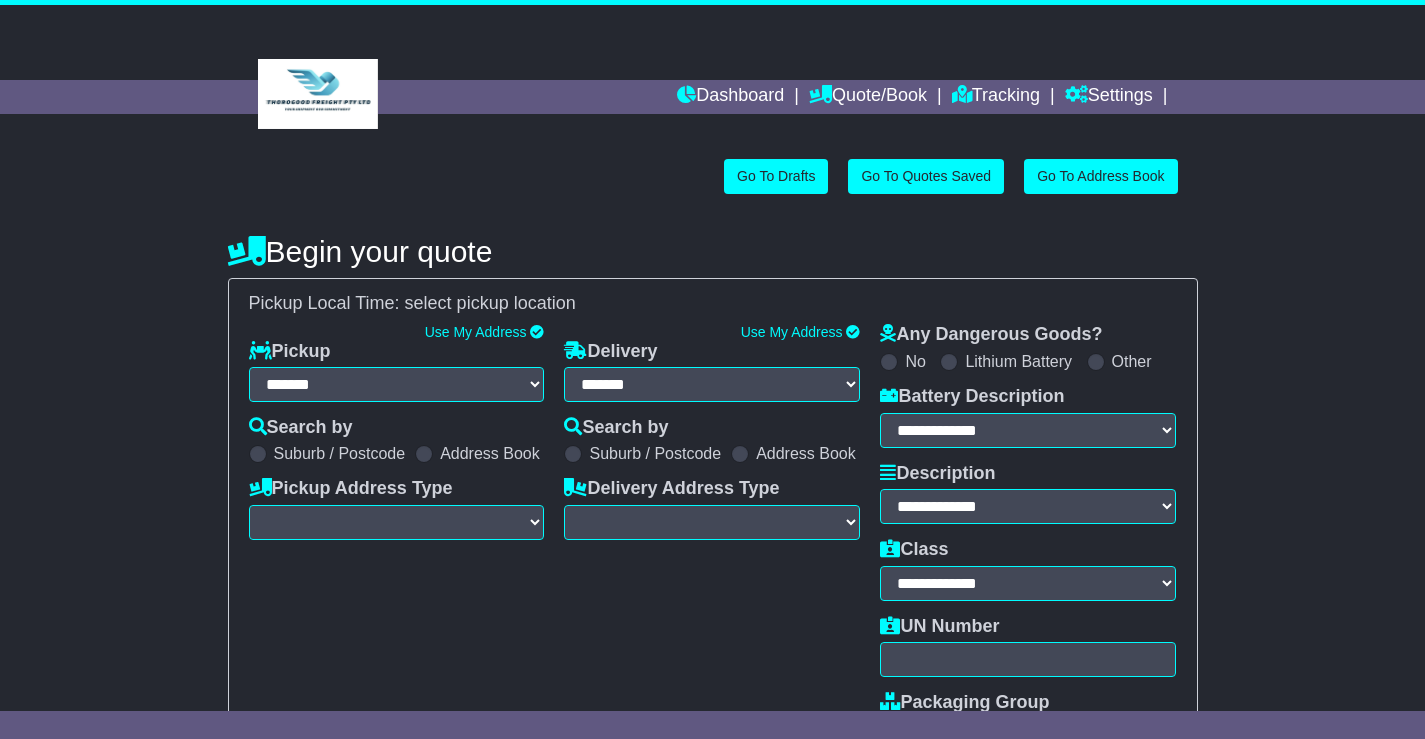 scroll, scrollTop: 0, scrollLeft: 0, axis: both 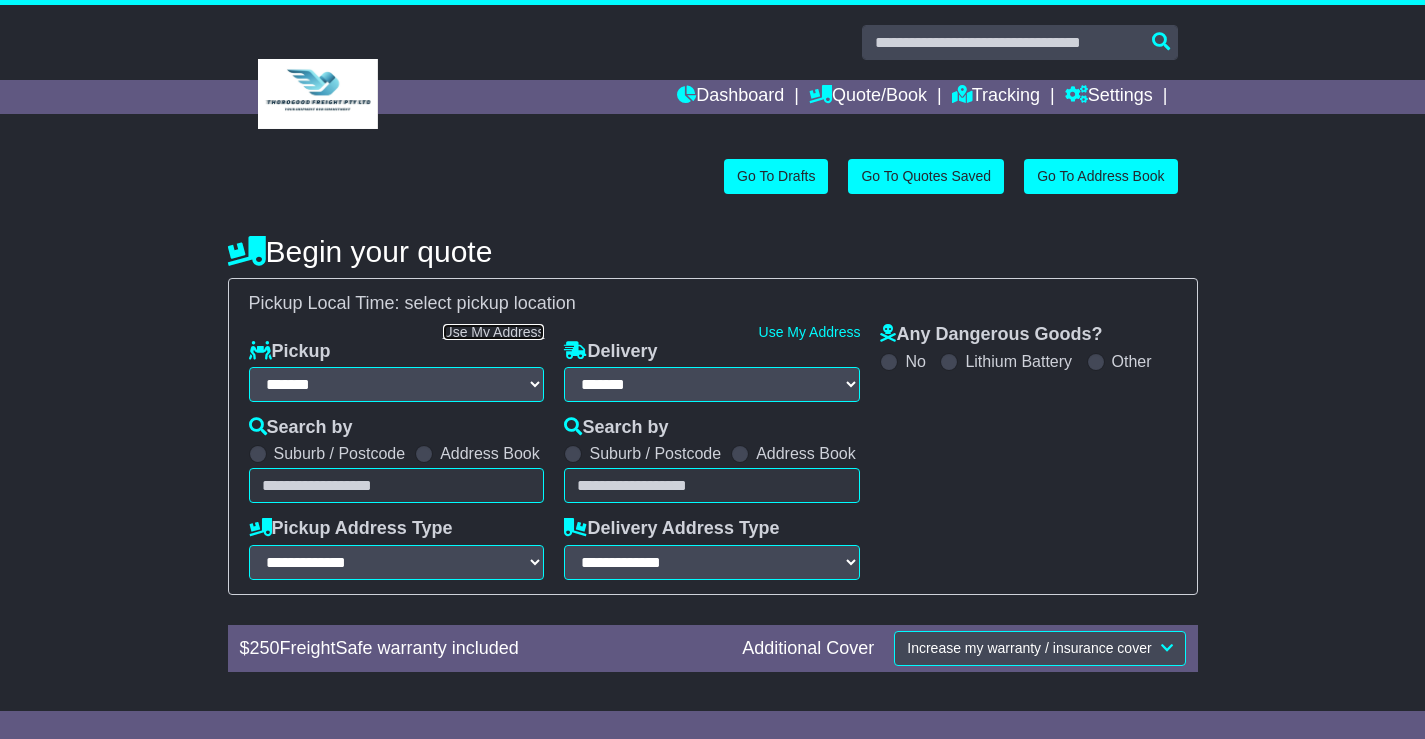 click on "Use My Address" at bounding box center (494, 332) 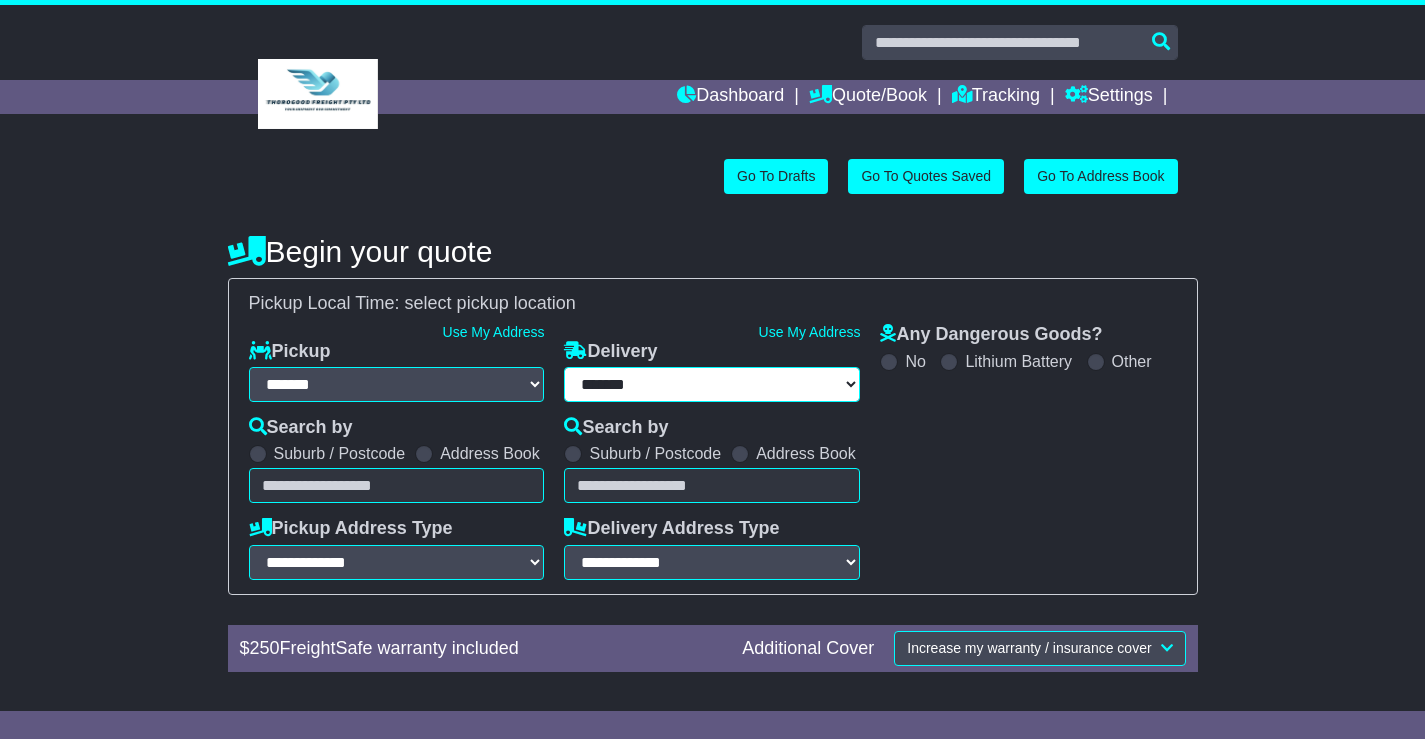 select on "**********" 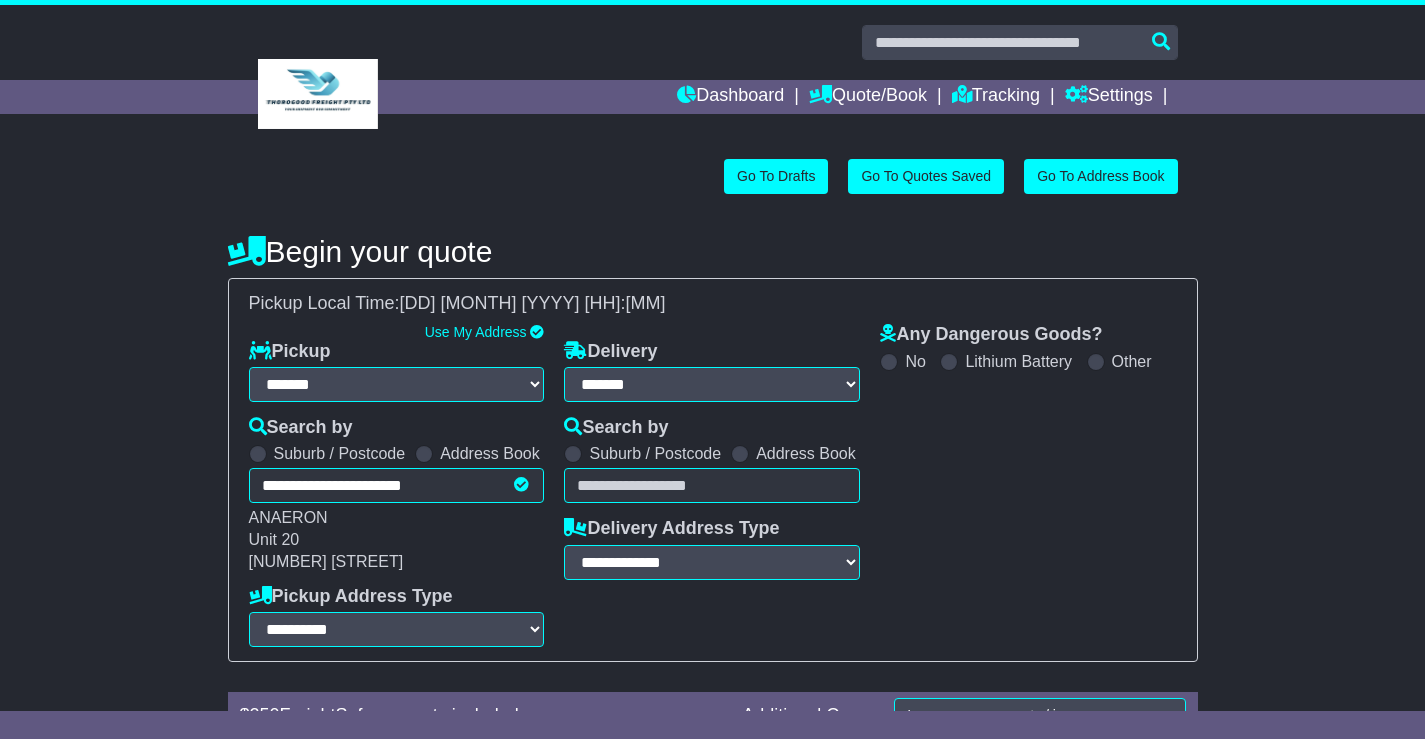 click at bounding box center [740, 454] 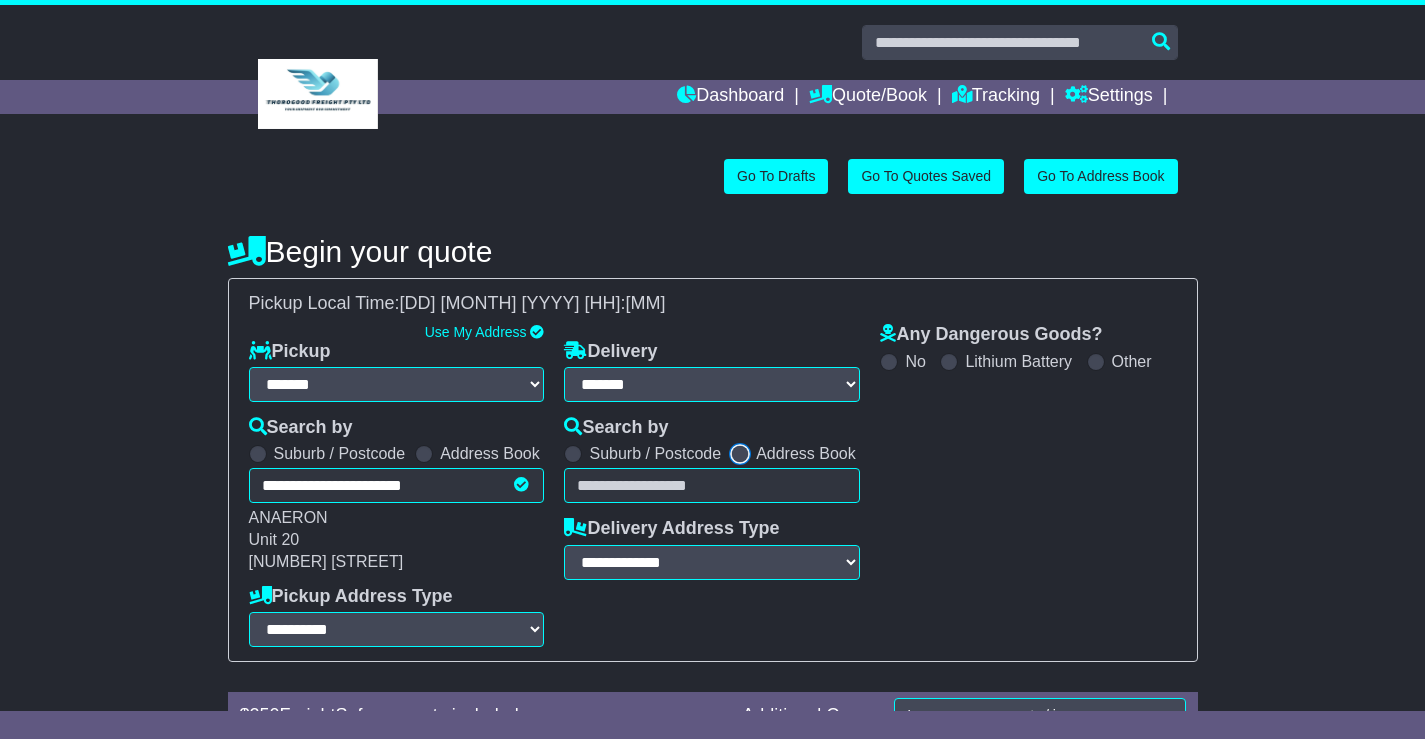 select 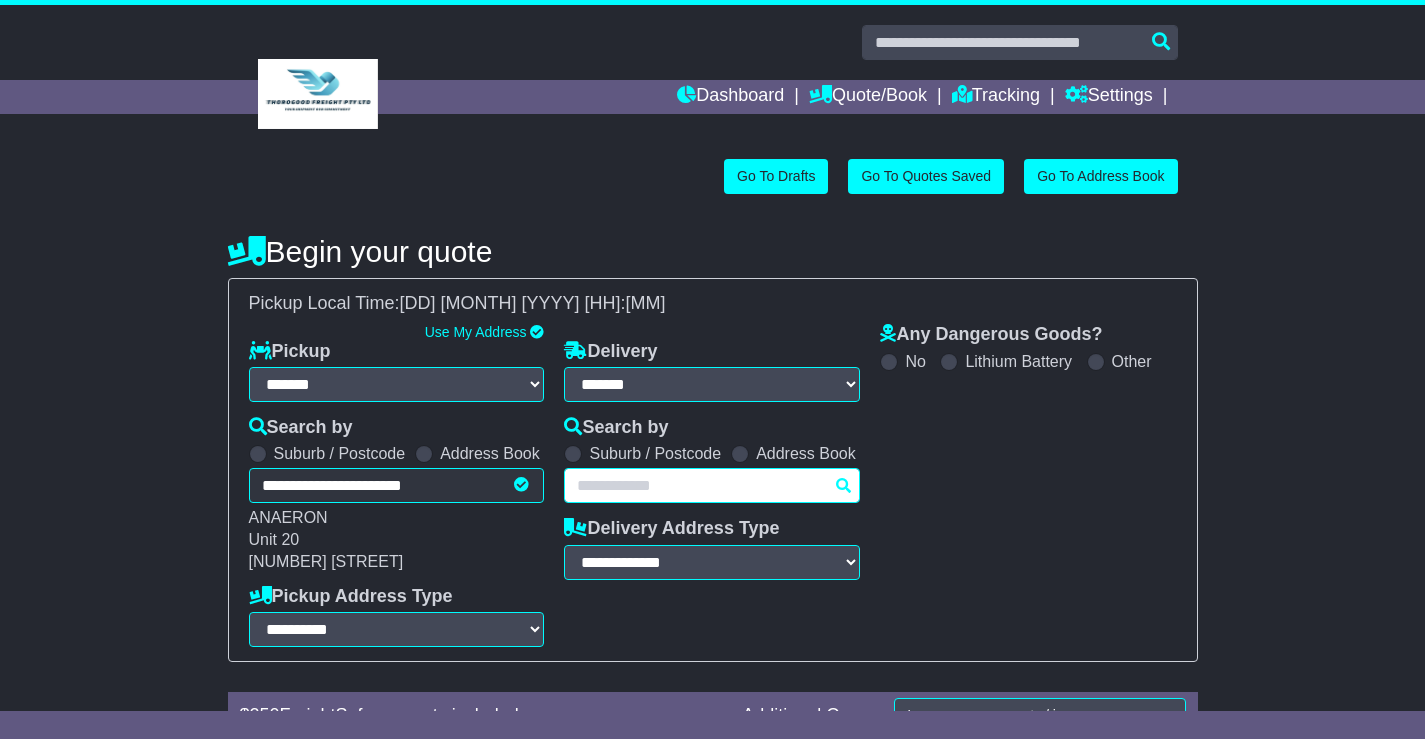 click on "Unknown City / Postcode Pair
×
You have entered     address.
Our database shows the postcode and suburb don't match. Please make sure location exists otherwise you might not receive all quotes available.
Maybe you meant to use some of the next:
Ok" at bounding box center [712, 485] 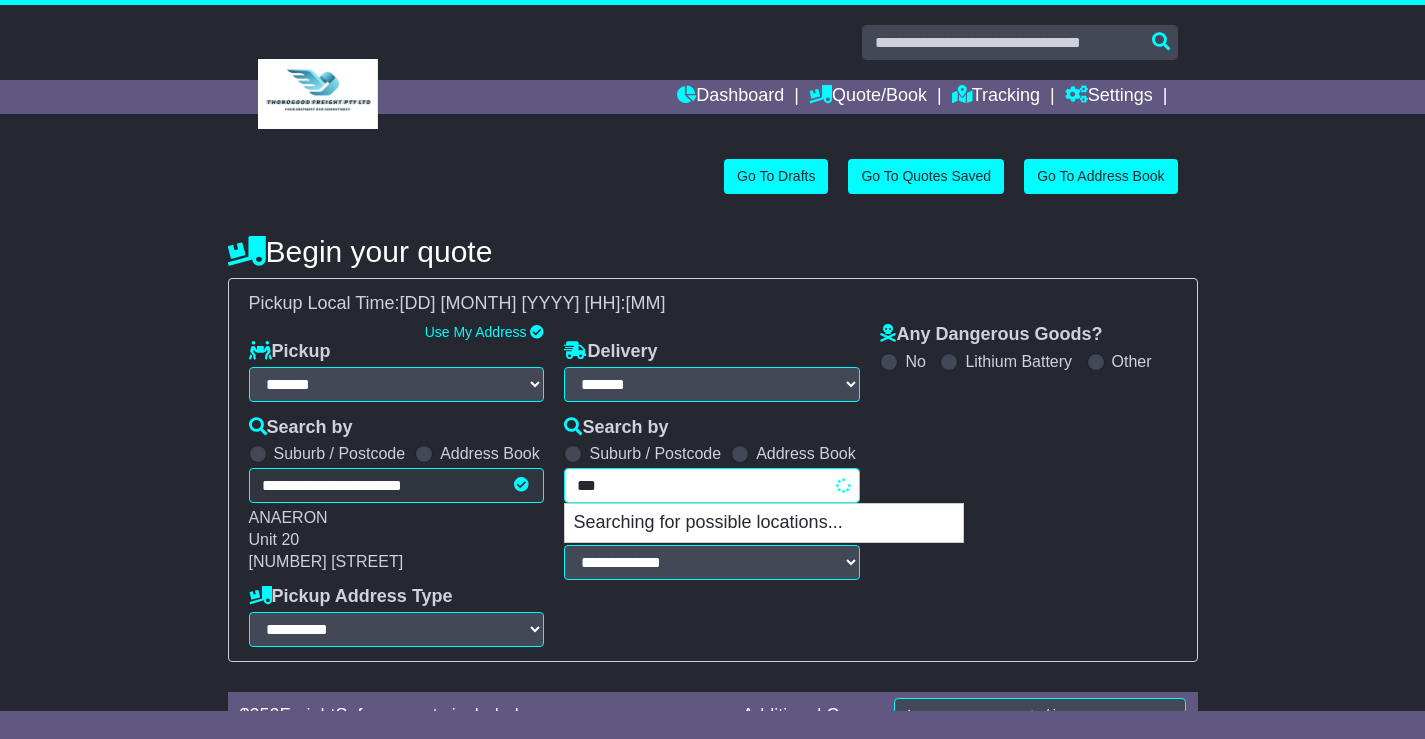 type on "****" 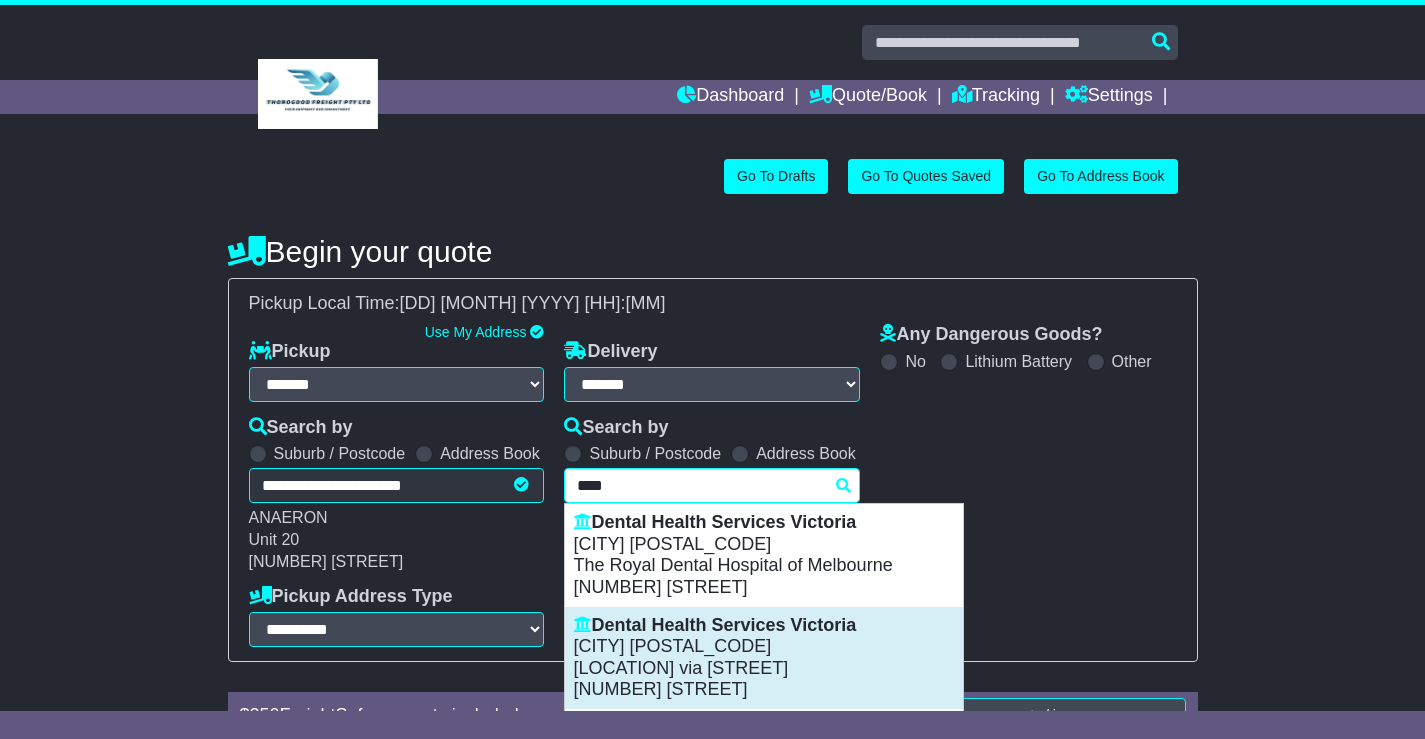 click on "[LOCATION] via [STREET]" at bounding box center (764, 669) 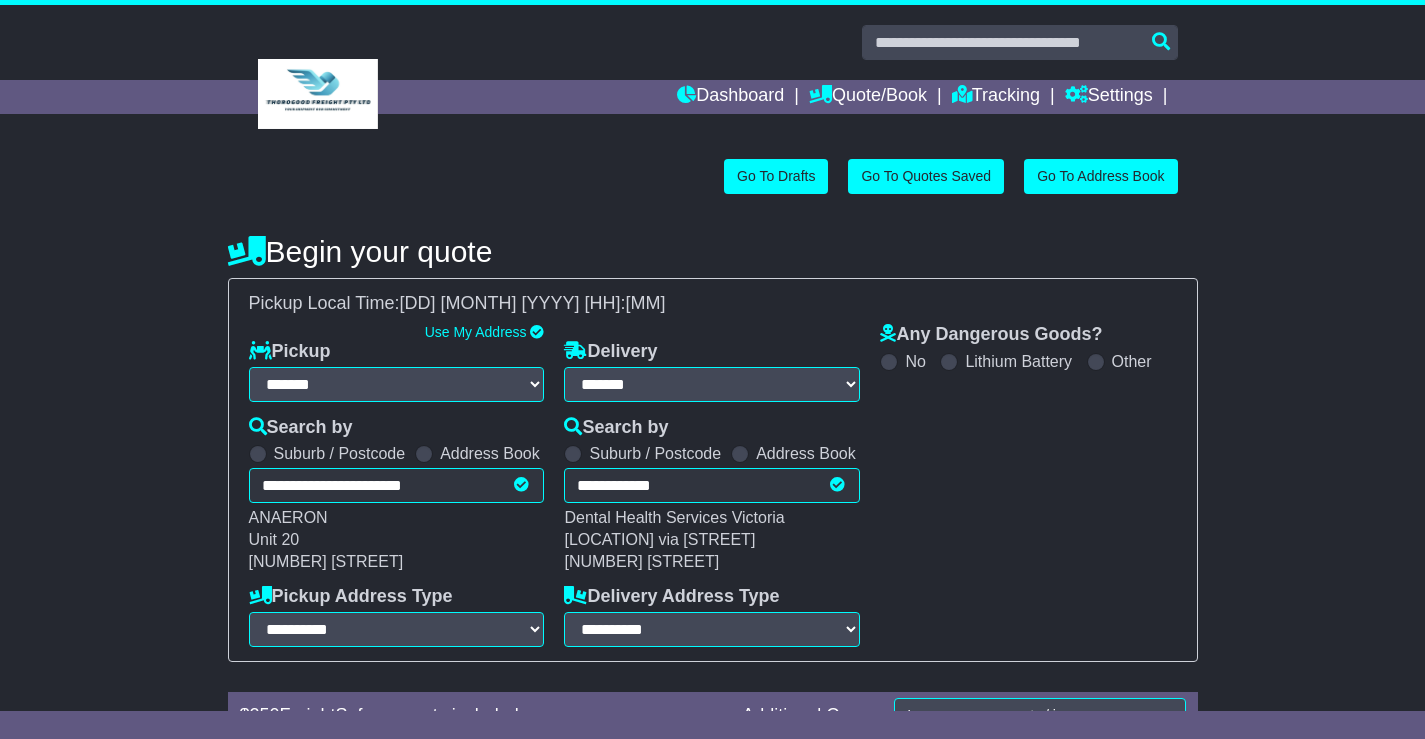 type on "**********" 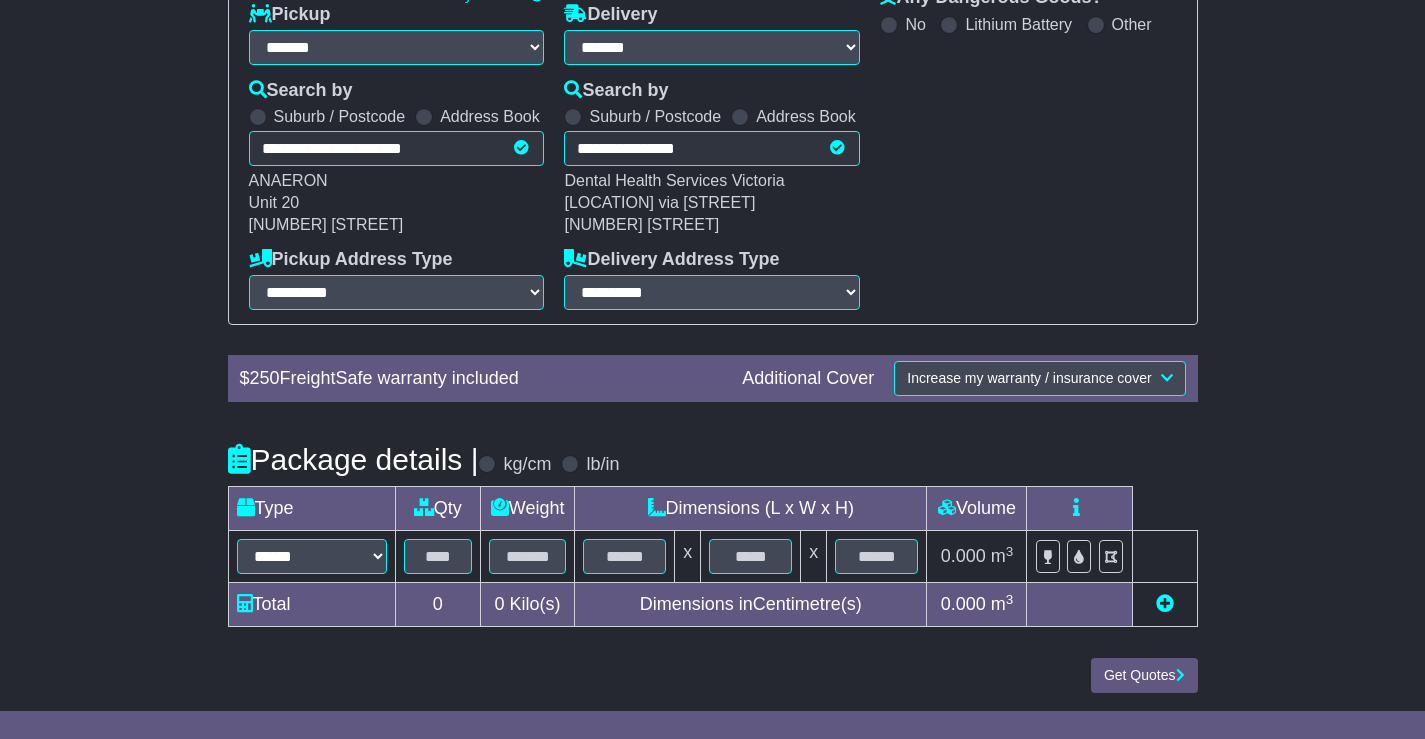 scroll, scrollTop: 341, scrollLeft: 0, axis: vertical 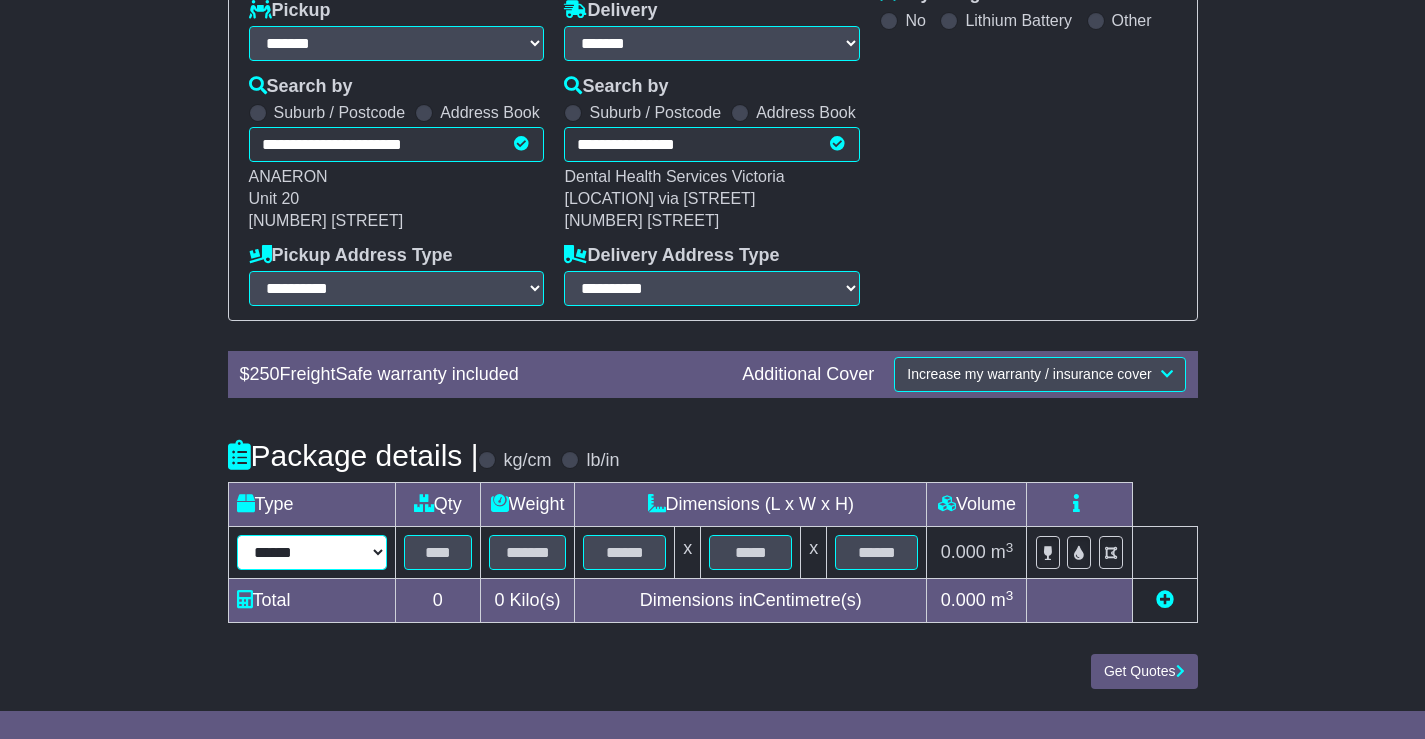click on "****** ****** *** ******** ***** **** **** ****** *** *******" at bounding box center (312, 552) 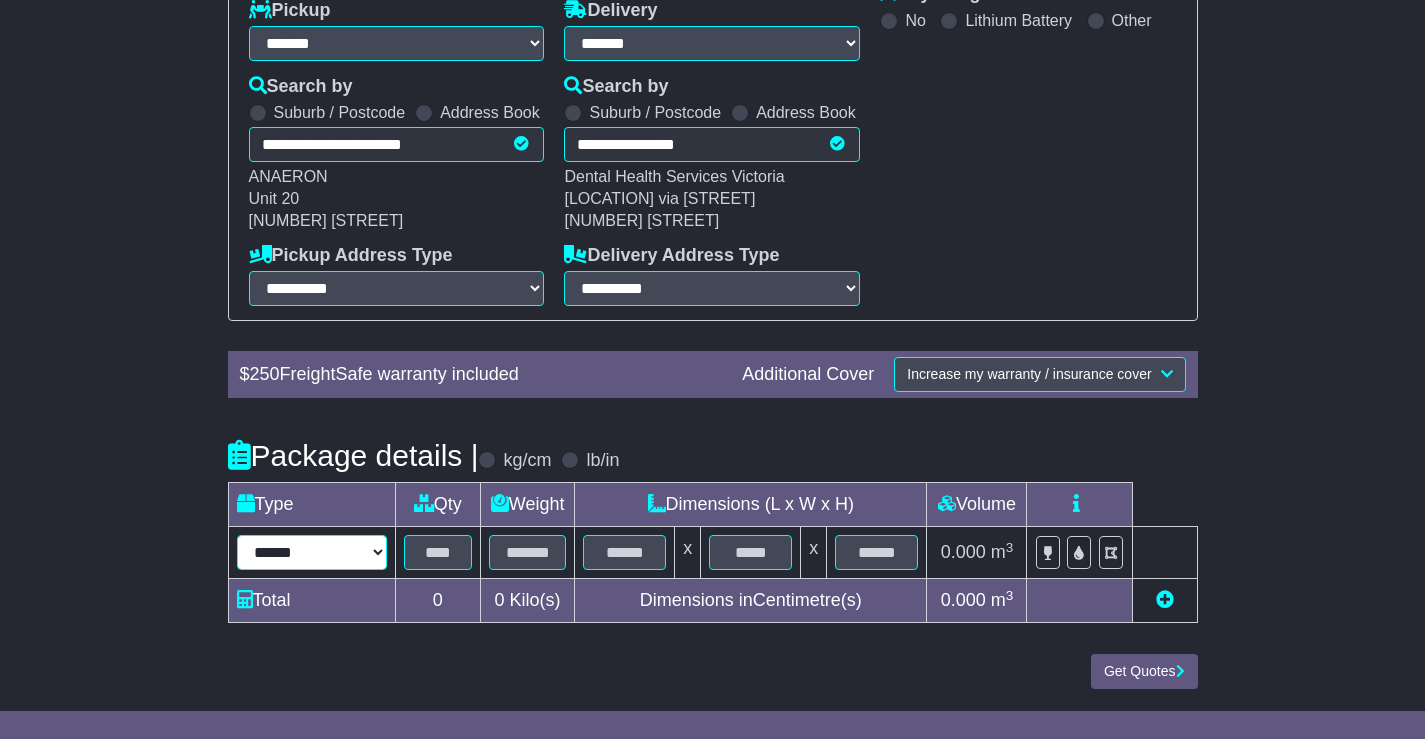 select on "***" 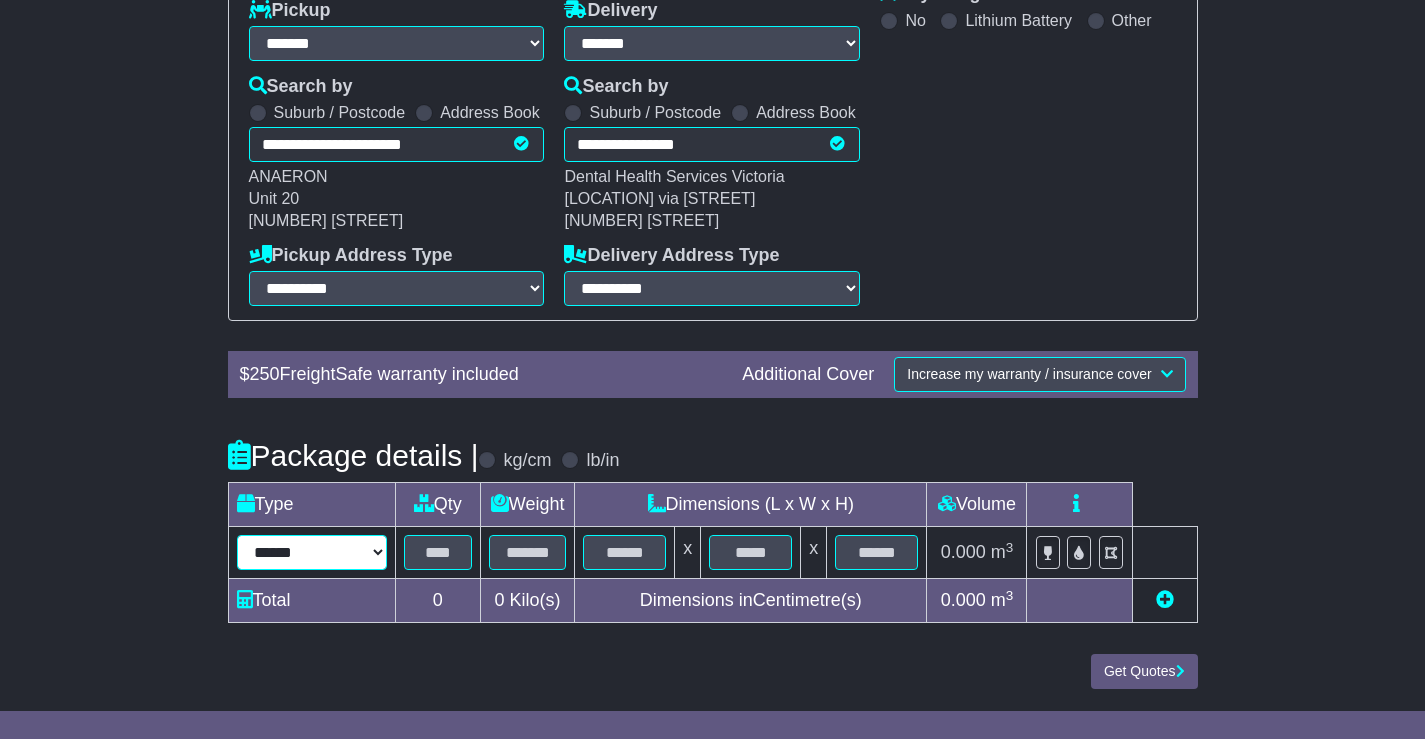 click on "****** ****** *** ******** ***** **** **** ****** *** *******" at bounding box center (312, 552) 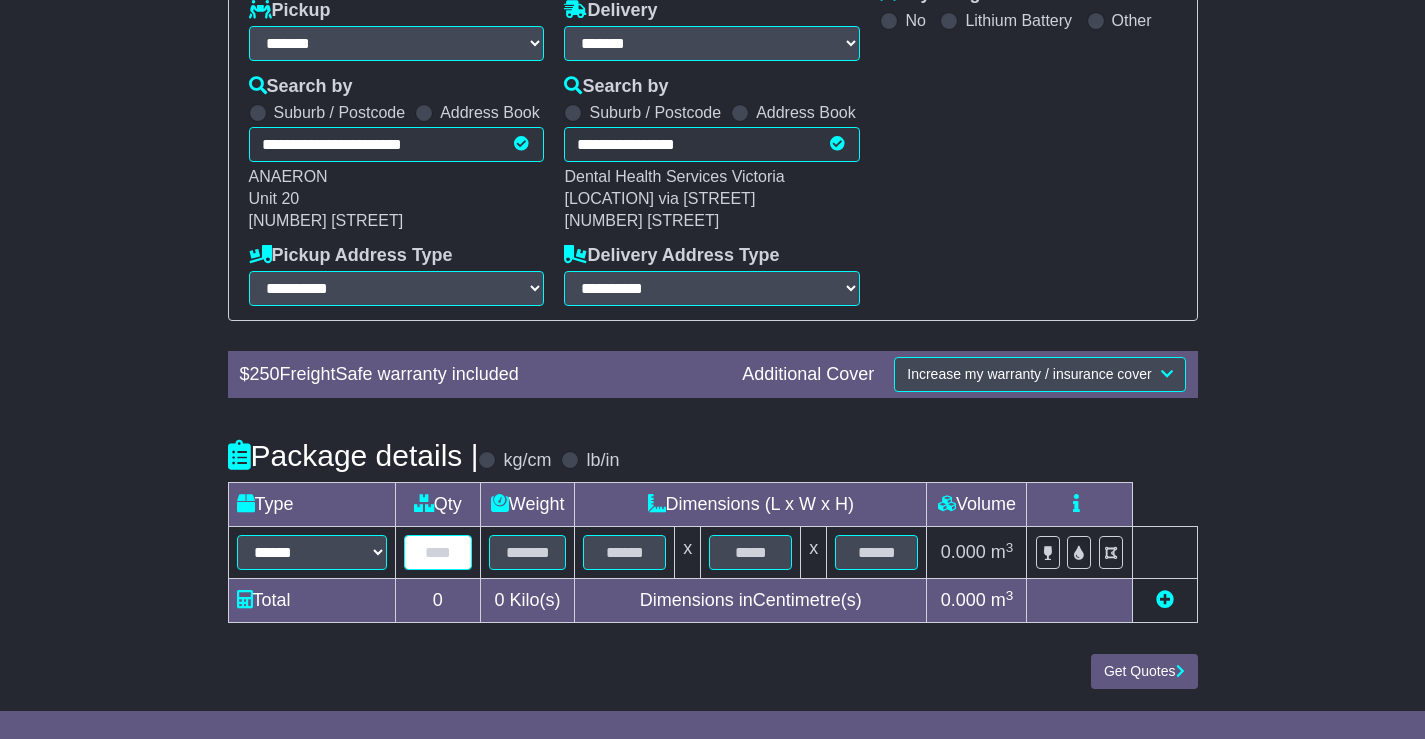 click at bounding box center (438, 552) 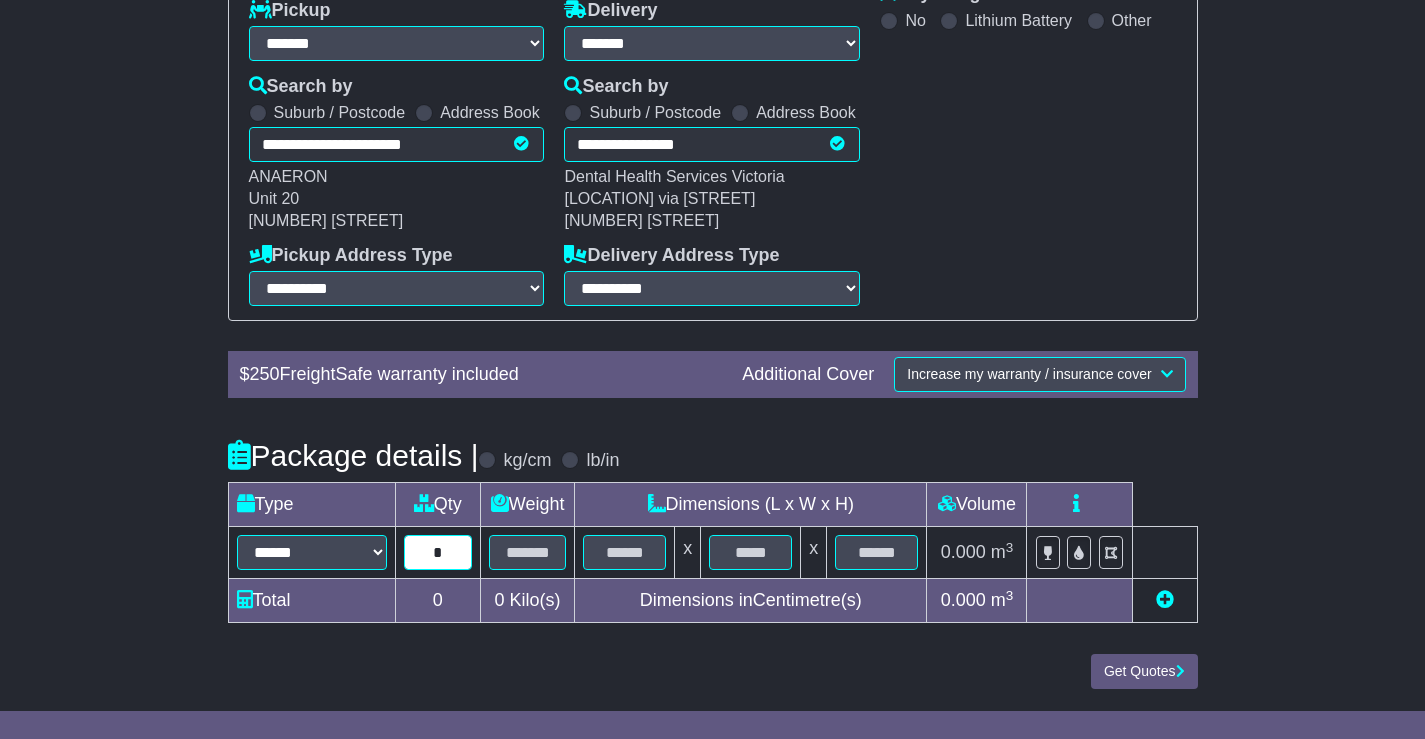 type on "*" 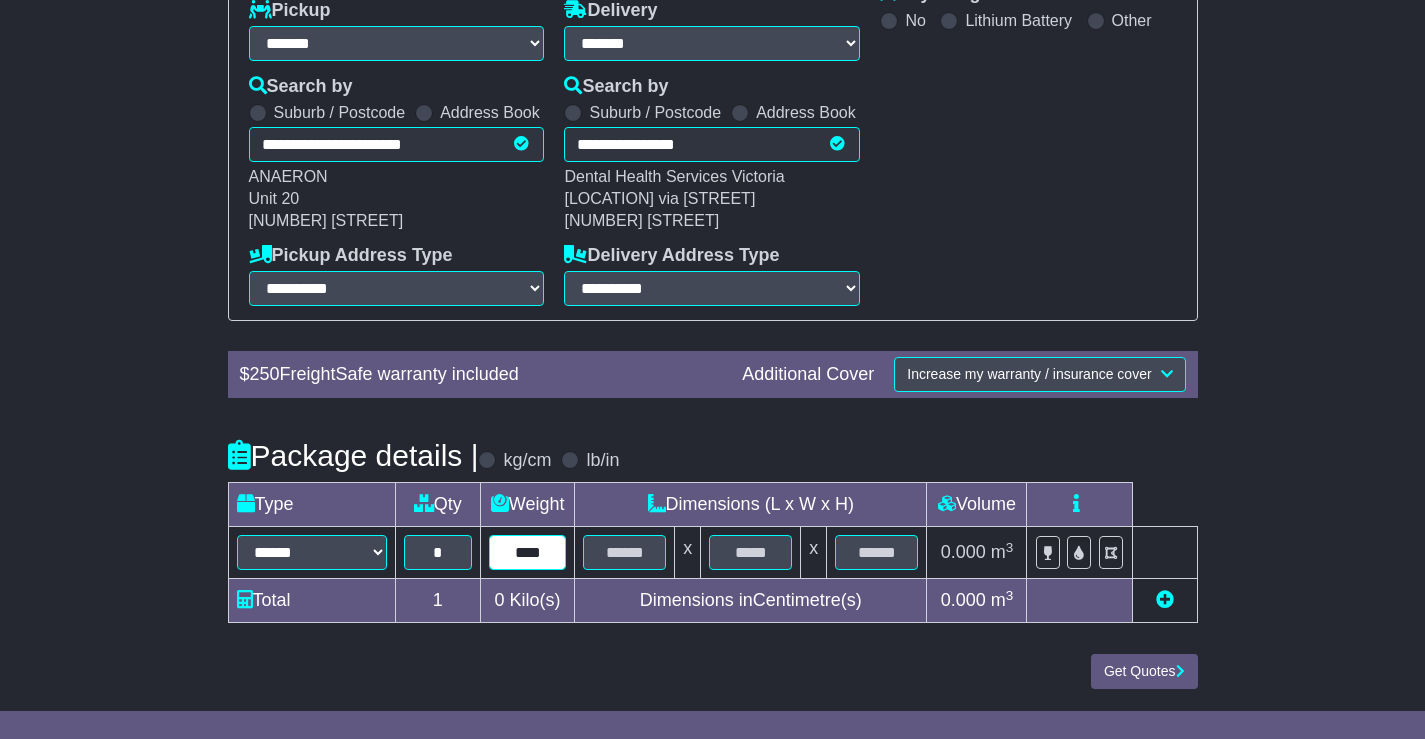 type on "****" 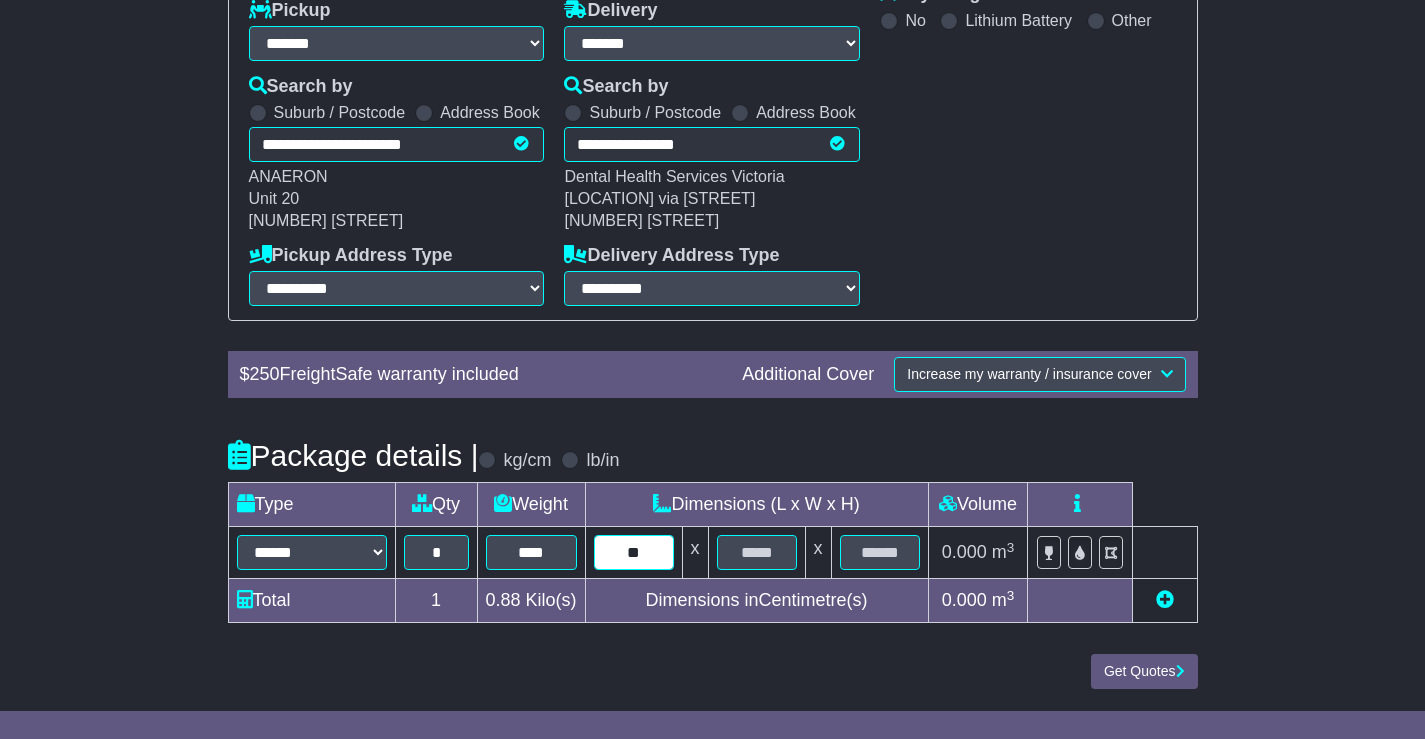 type on "**" 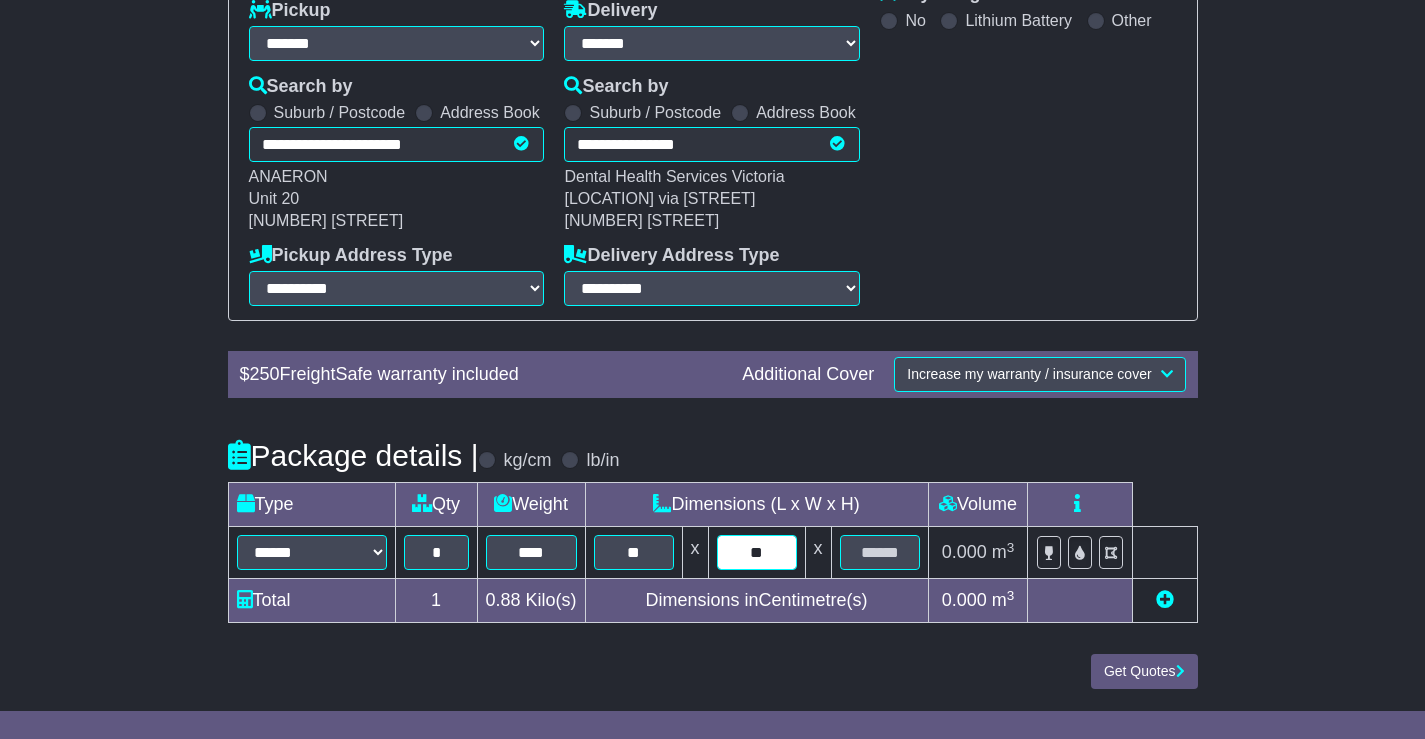 type on "**" 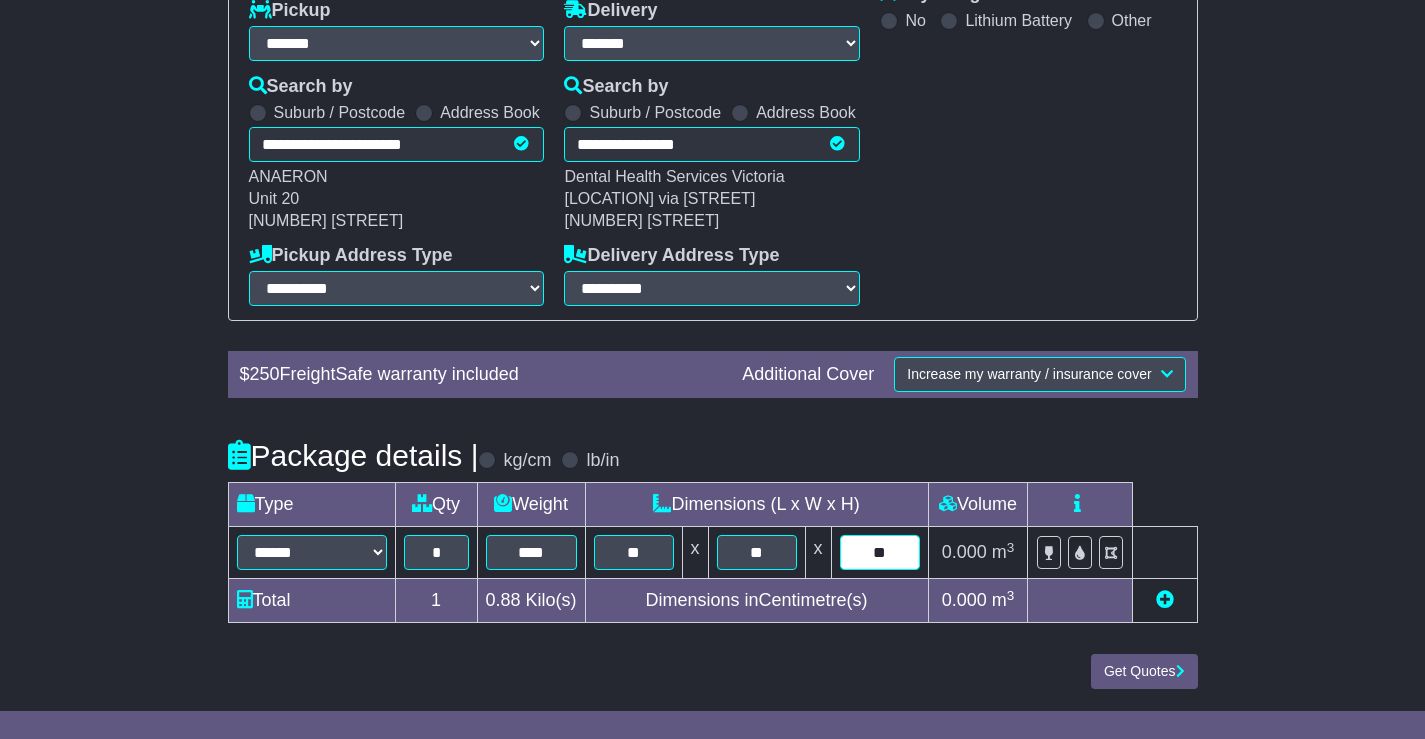 type on "**" 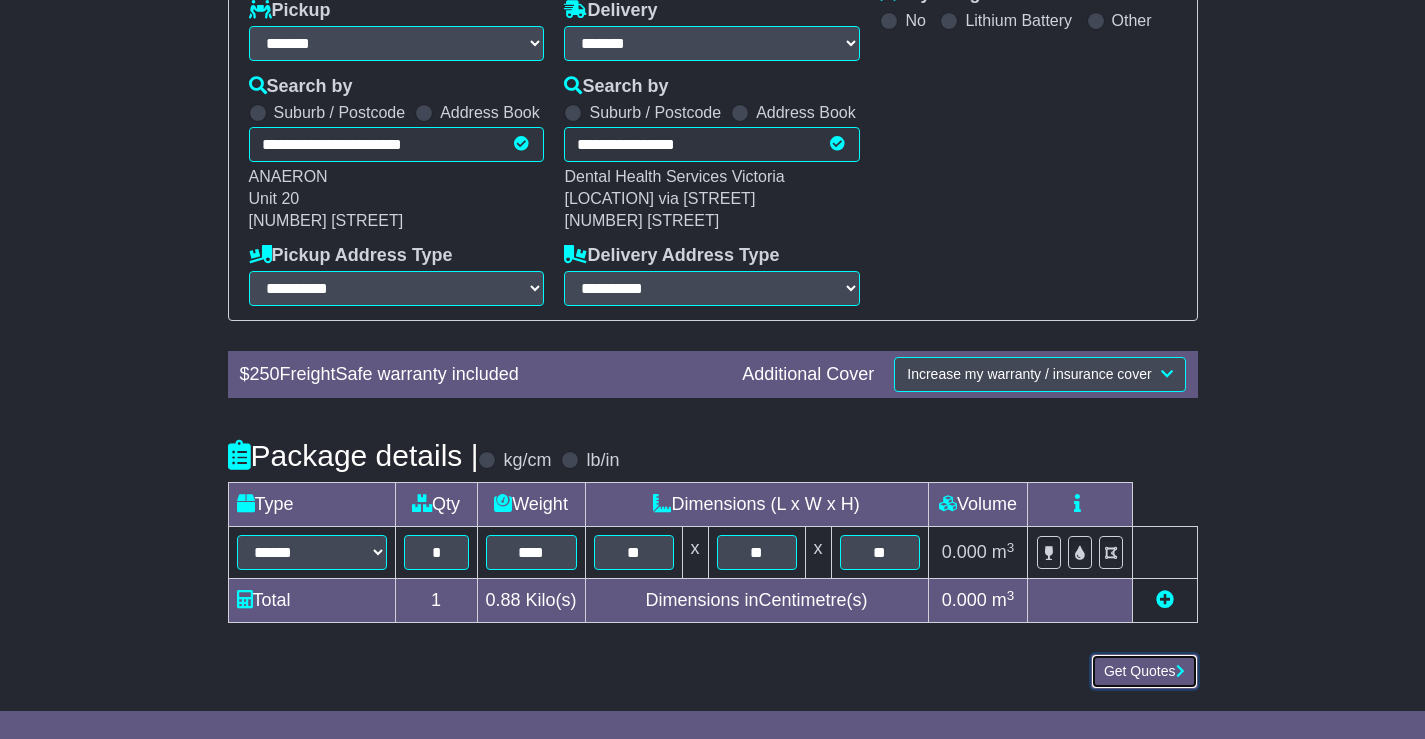 click on "Get Quotes" at bounding box center [1144, 671] 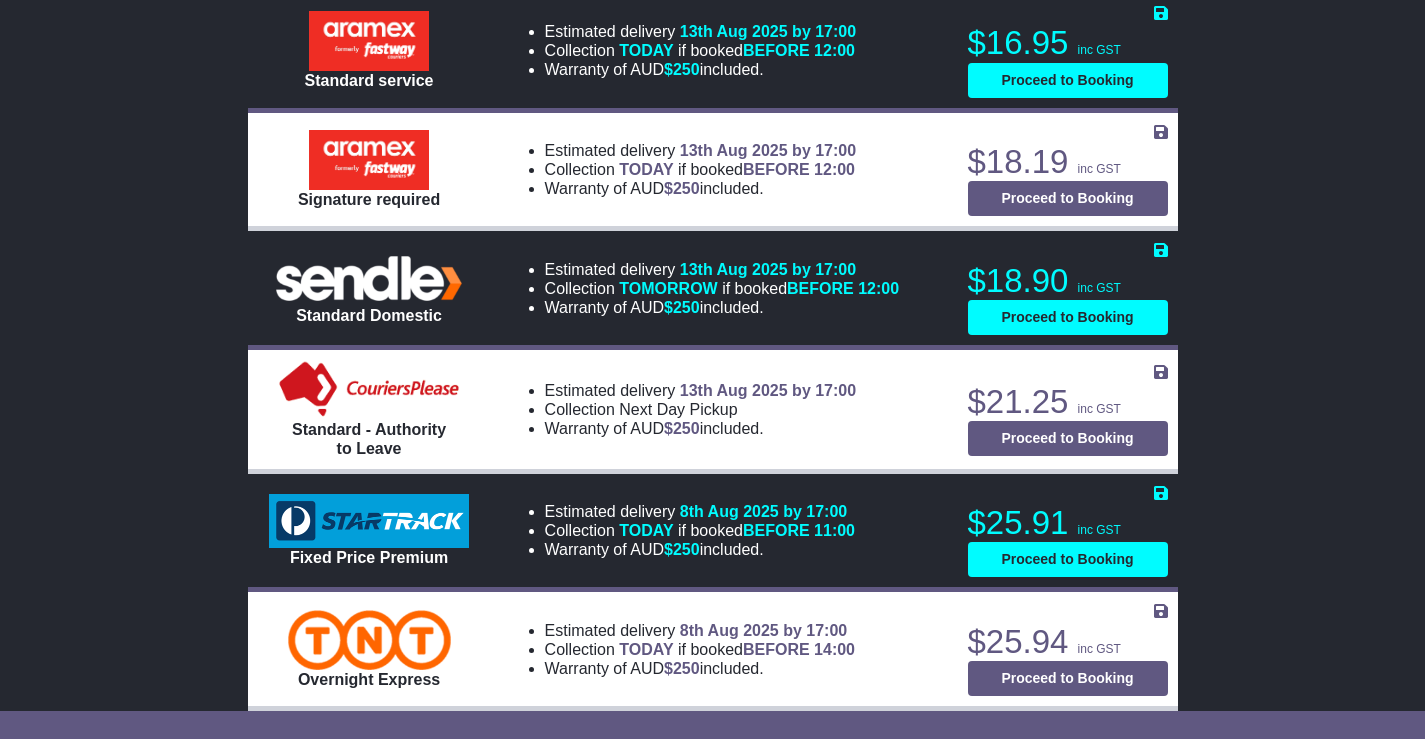 scroll, scrollTop: 1000, scrollLeft: 0, axis: vertical 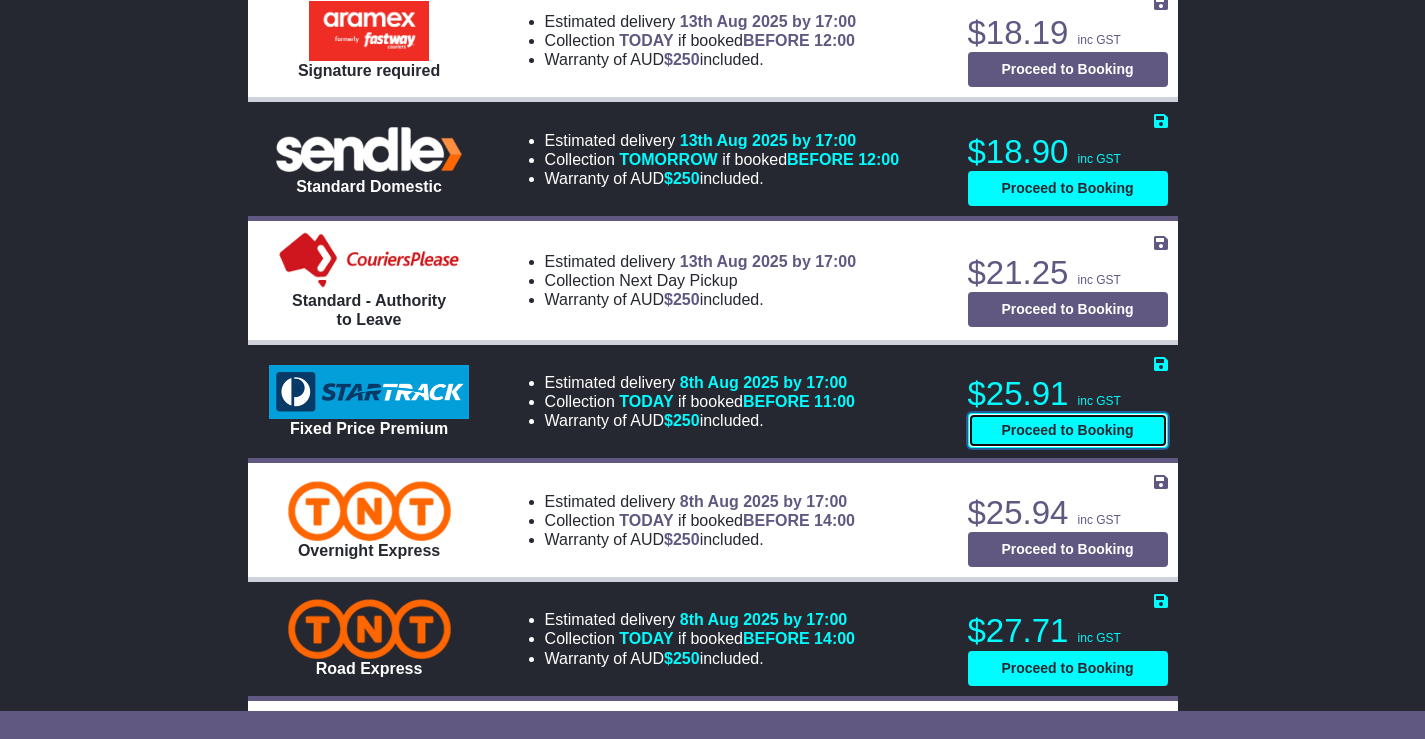 click on "Proceed to Booking" at bounding box center (1068, 430) 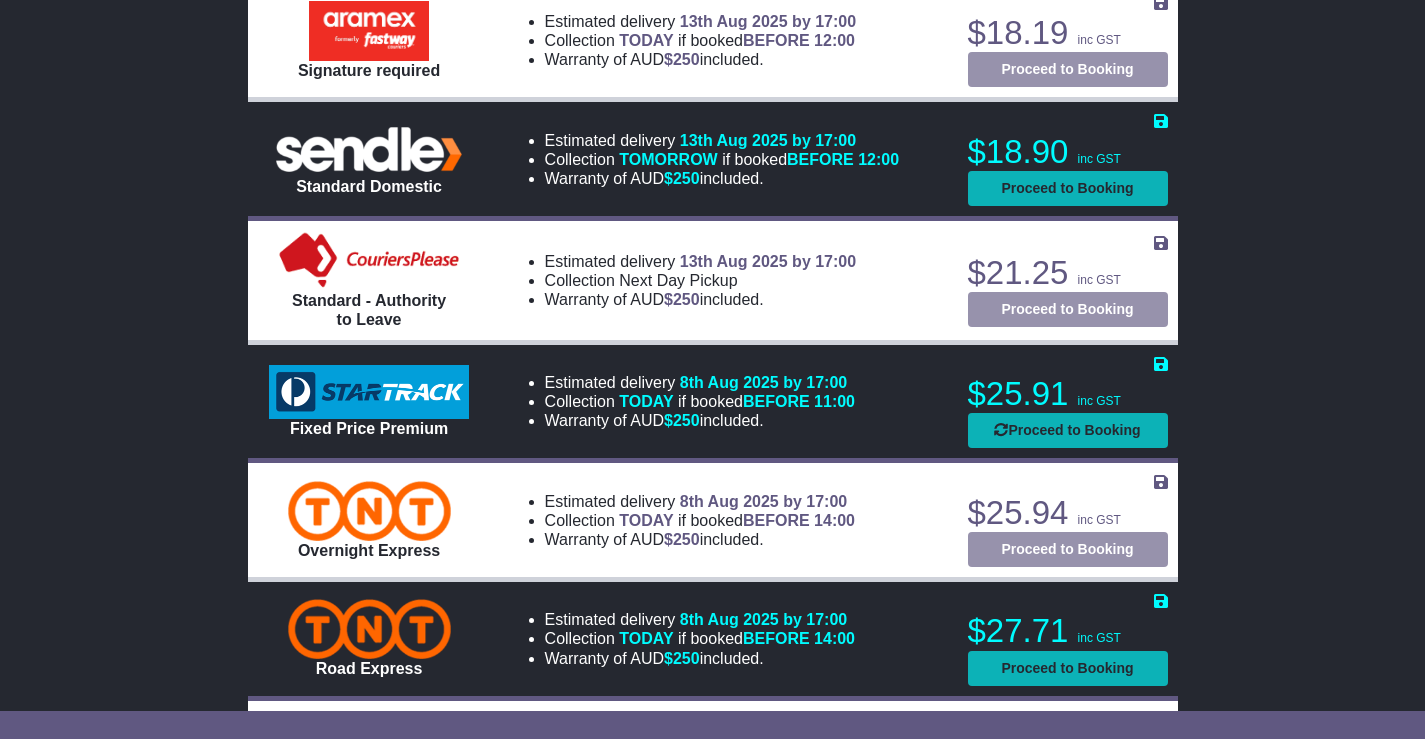 select on "***" 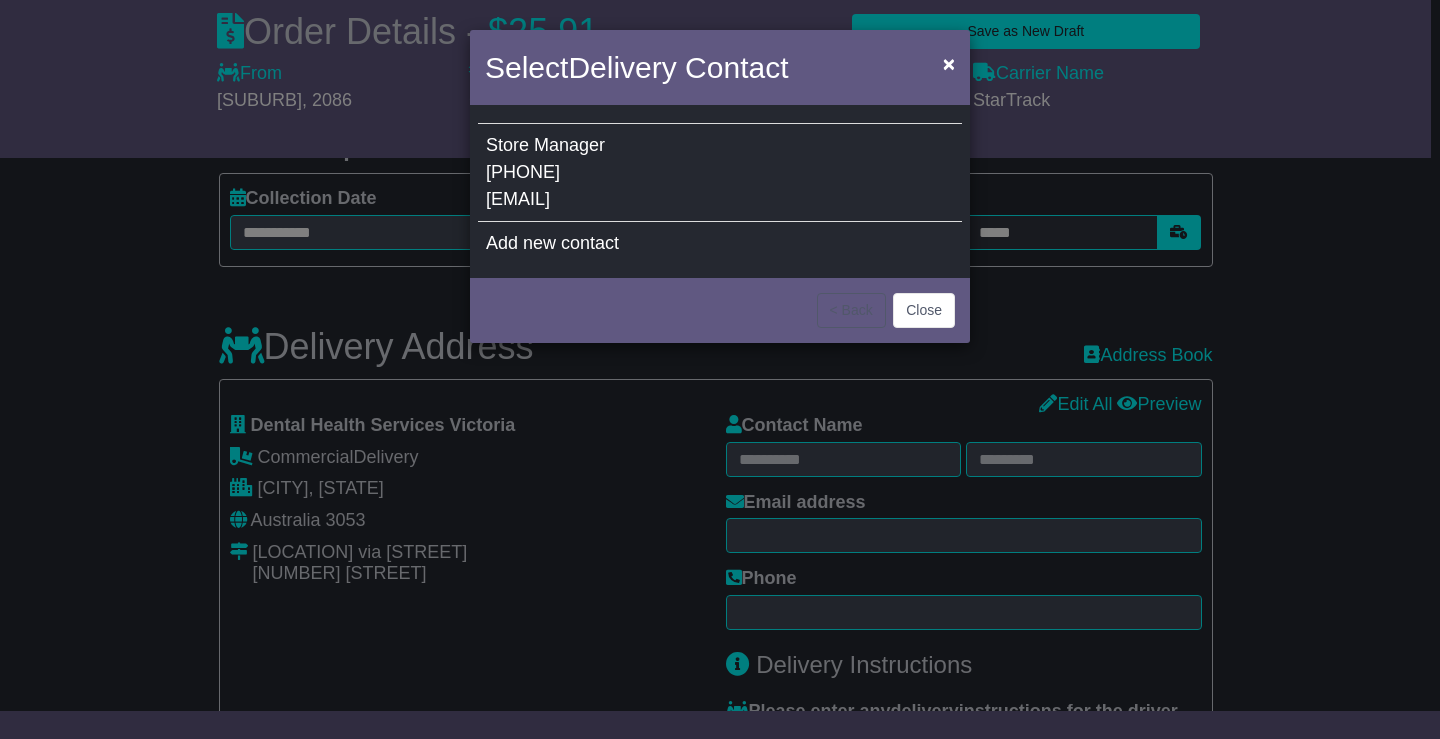 click on "Store   Manager
0393411000
wendy.bacalja@dhsv.org.au" at bounding box center [720, 173] 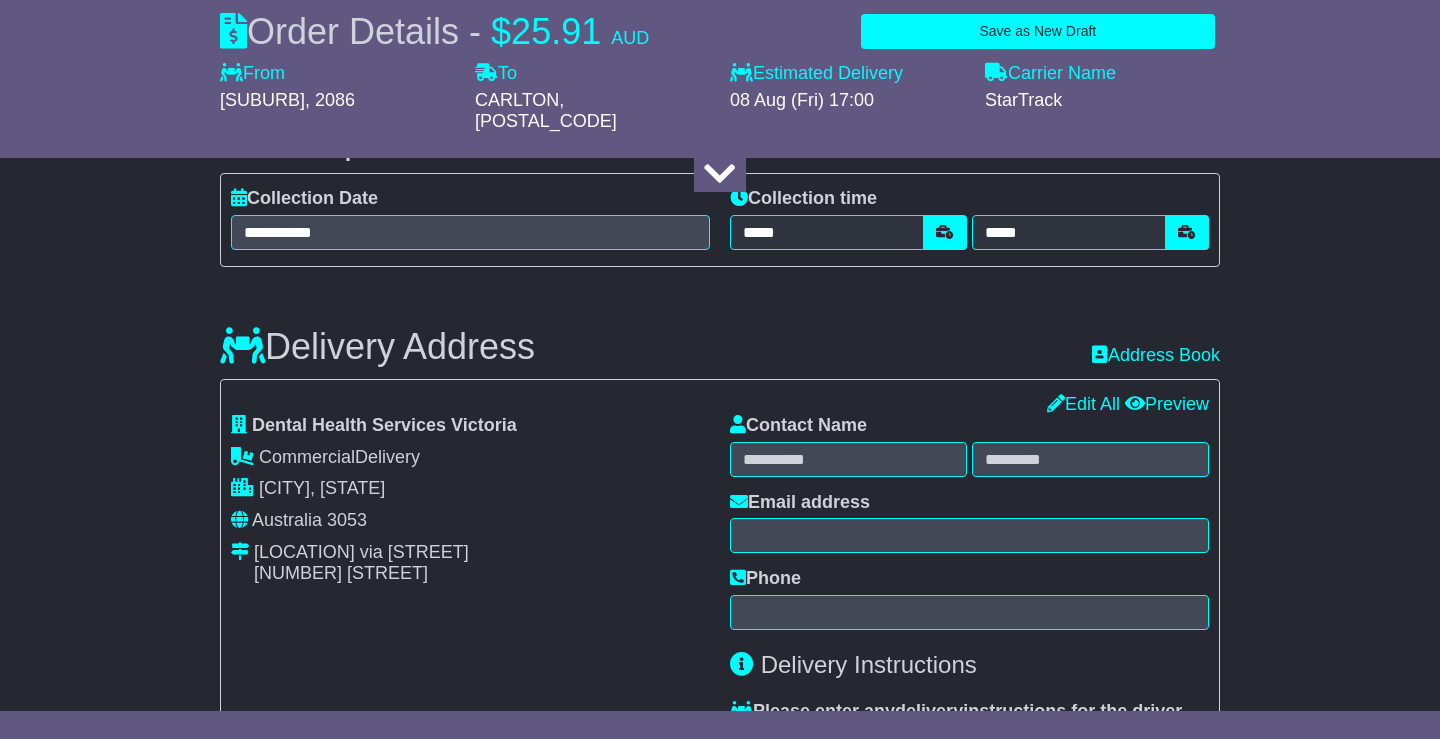 type on "*****" 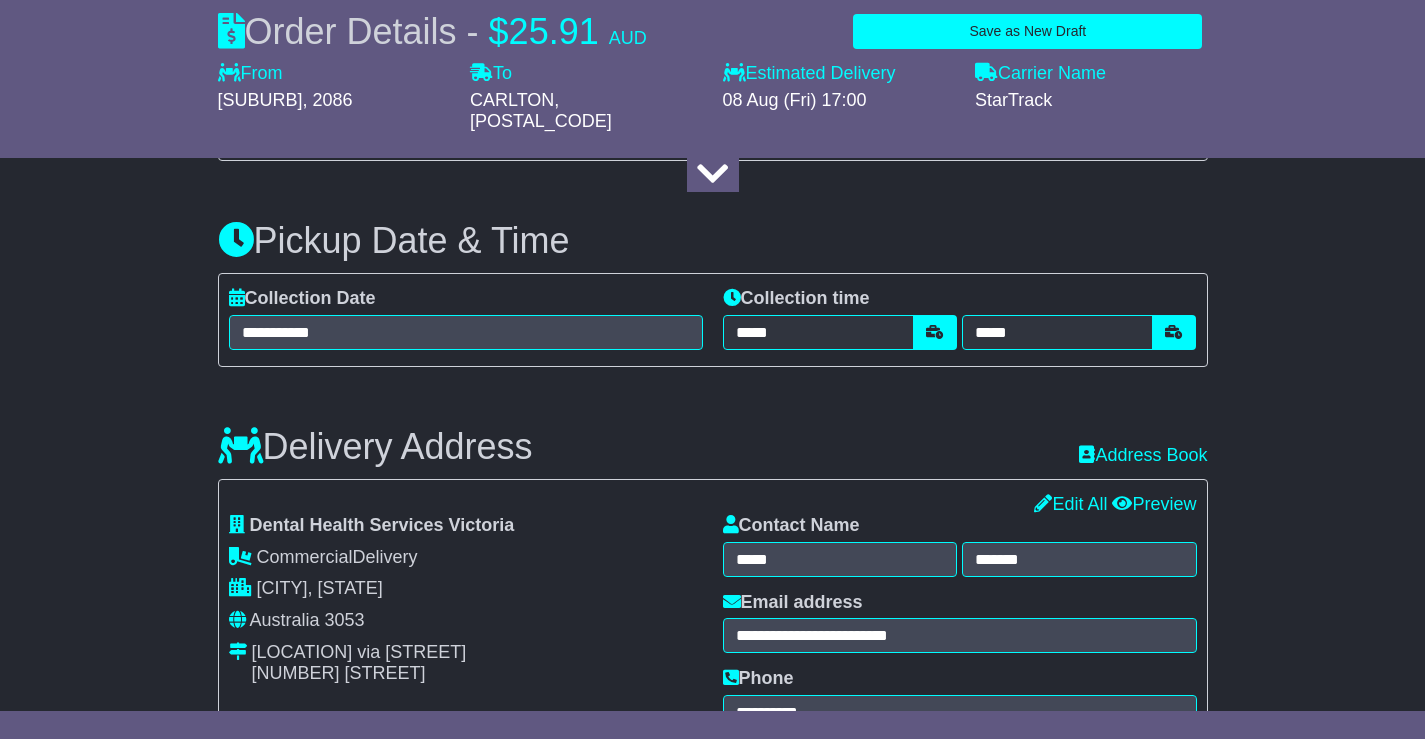 scroll, scrollTop: 200, scrollLeft: 0, axis: vertical 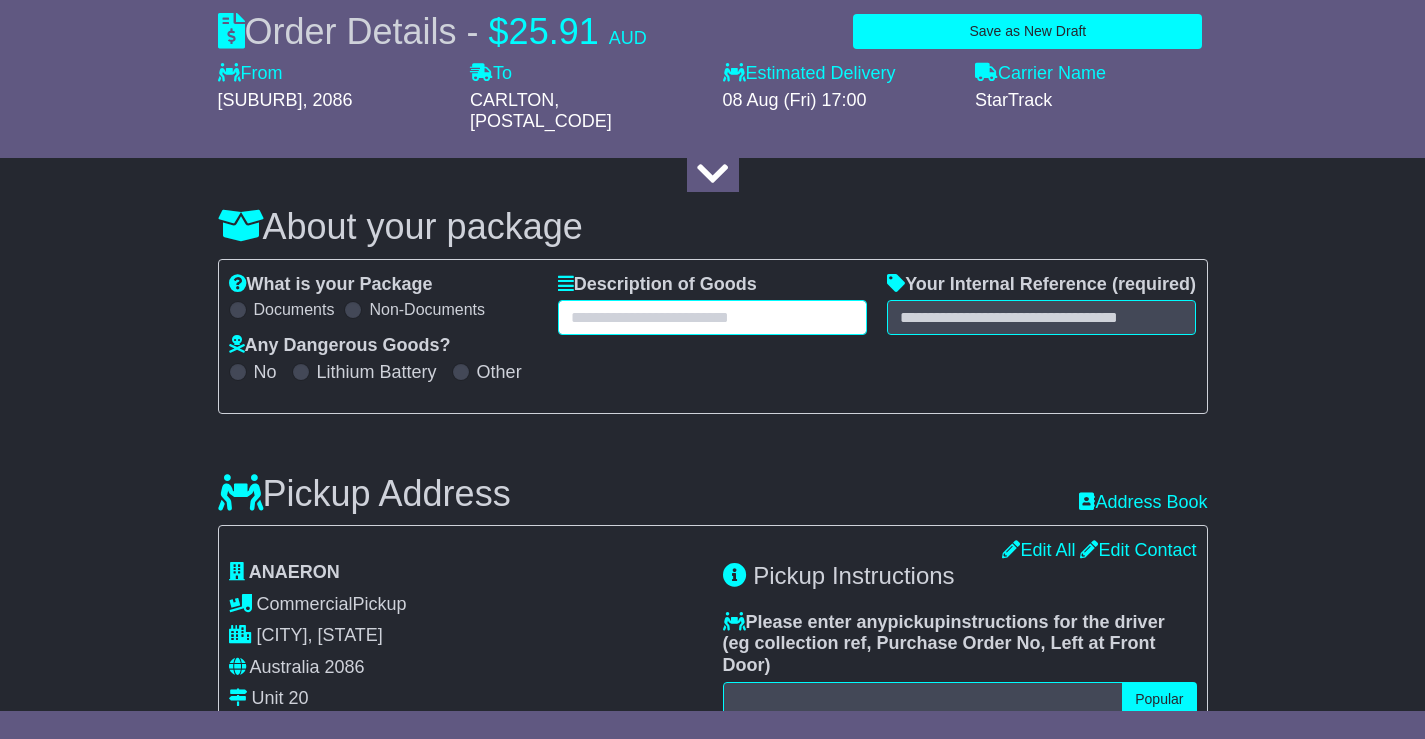 click at bounding box center (712, 317) 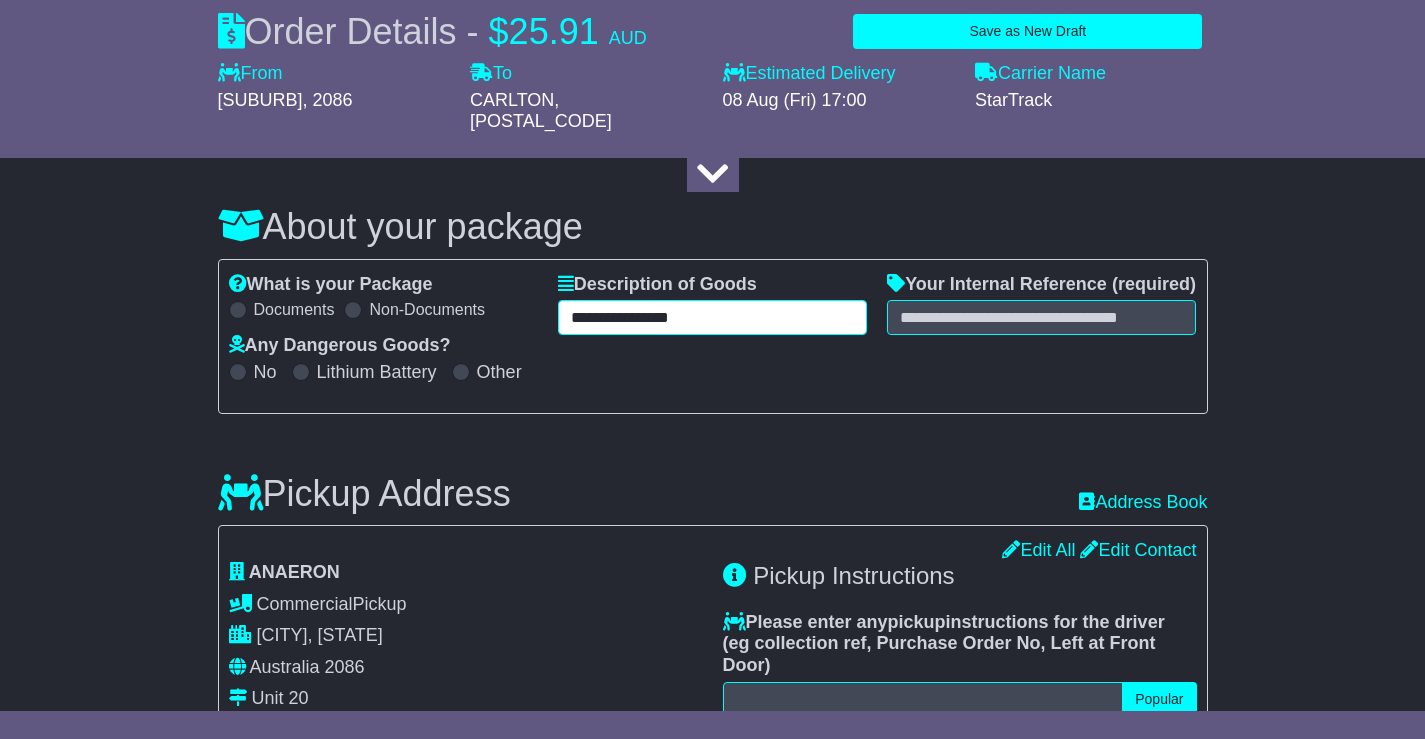 type on "**********" 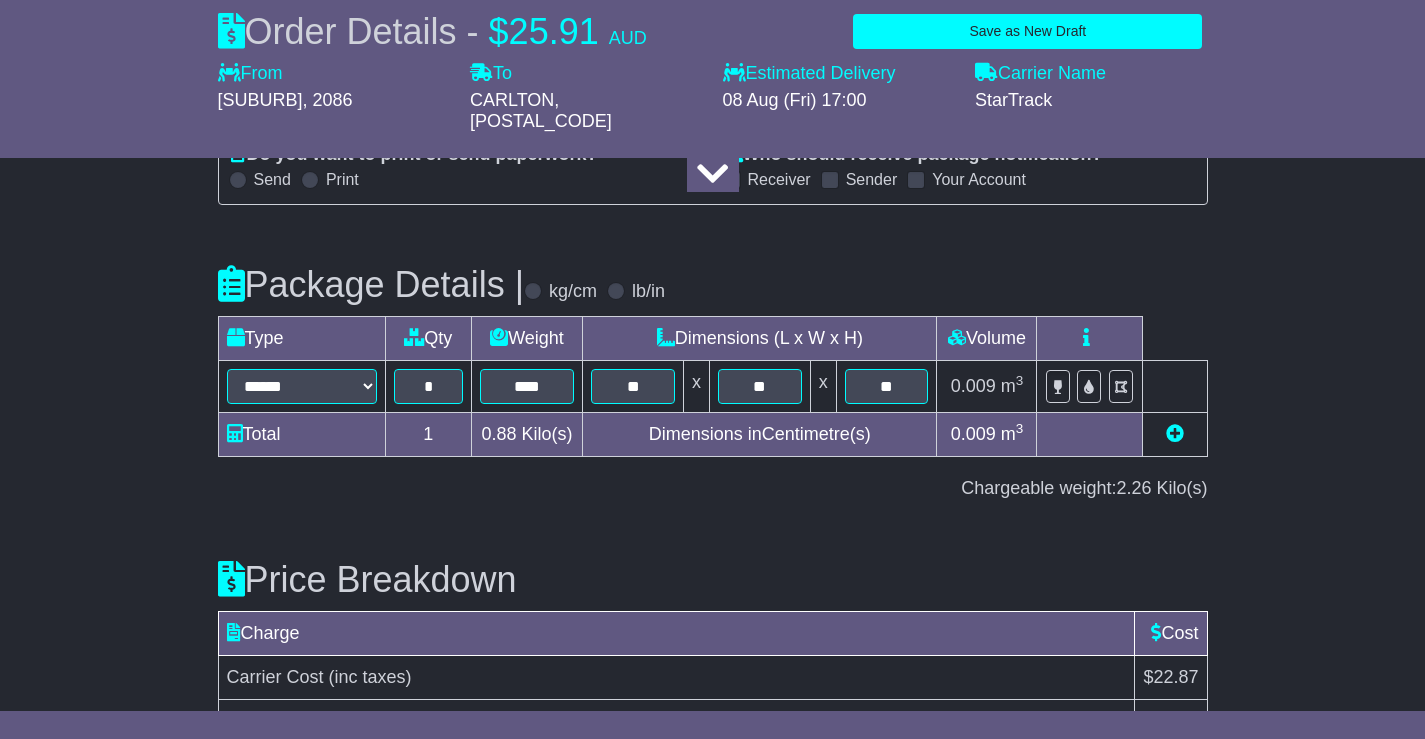scroll, scrollTop: 1900, scrollLeft: 0, axis: vertical 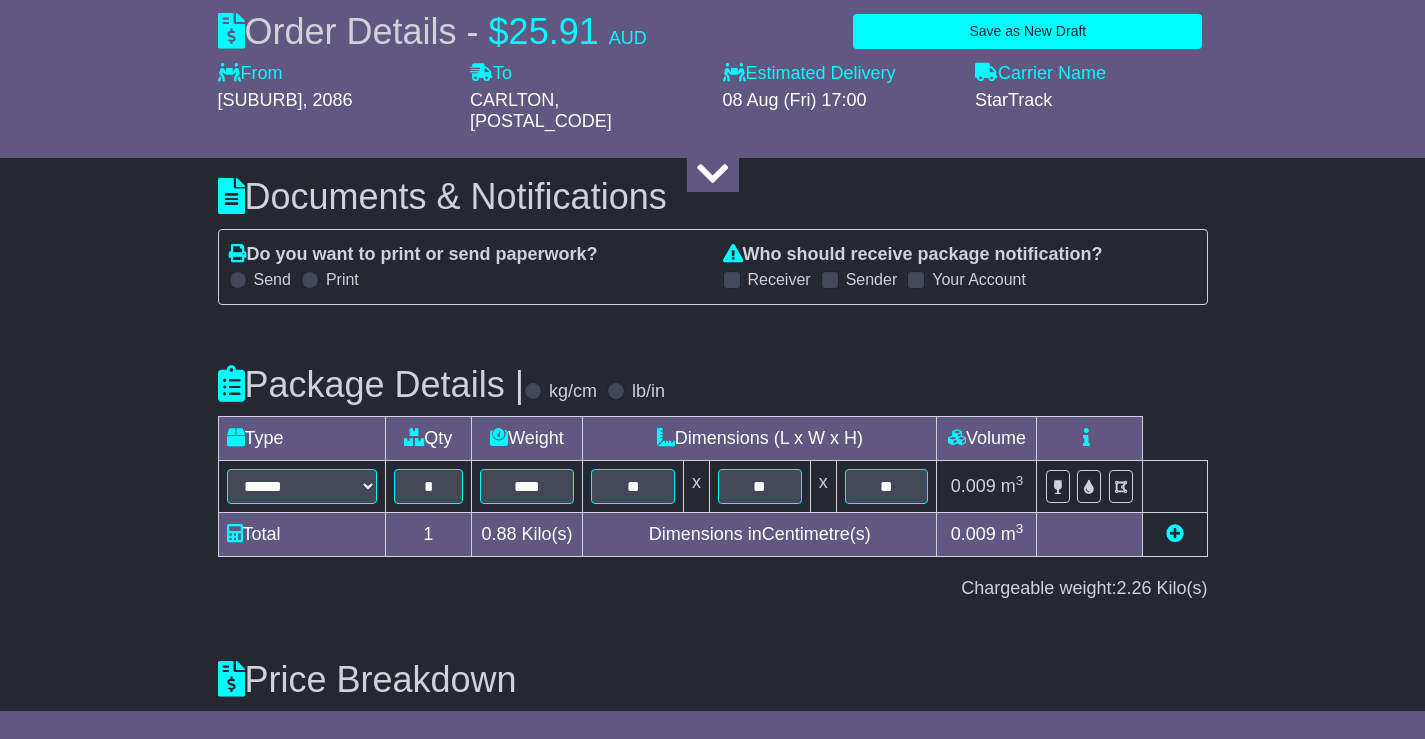 type on "**********" 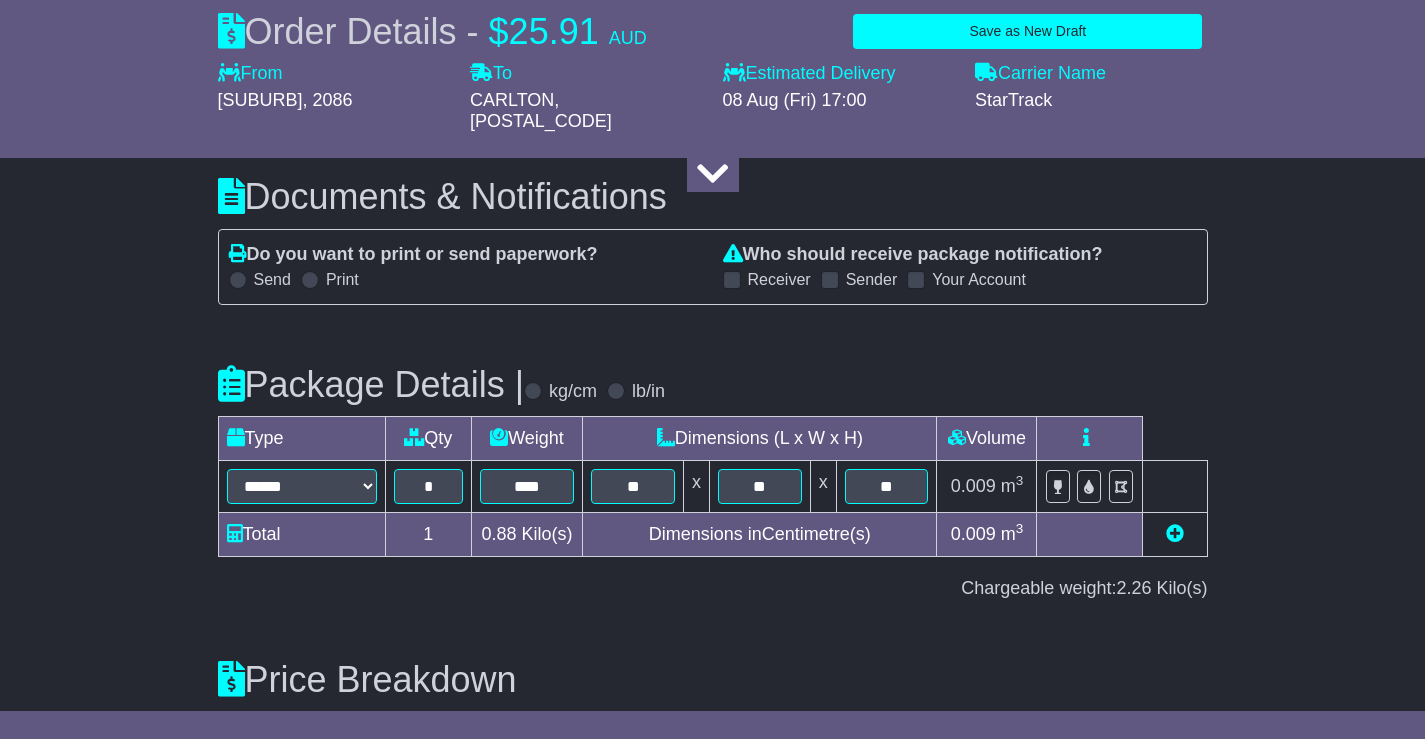 click at bounding box center [830, 280] 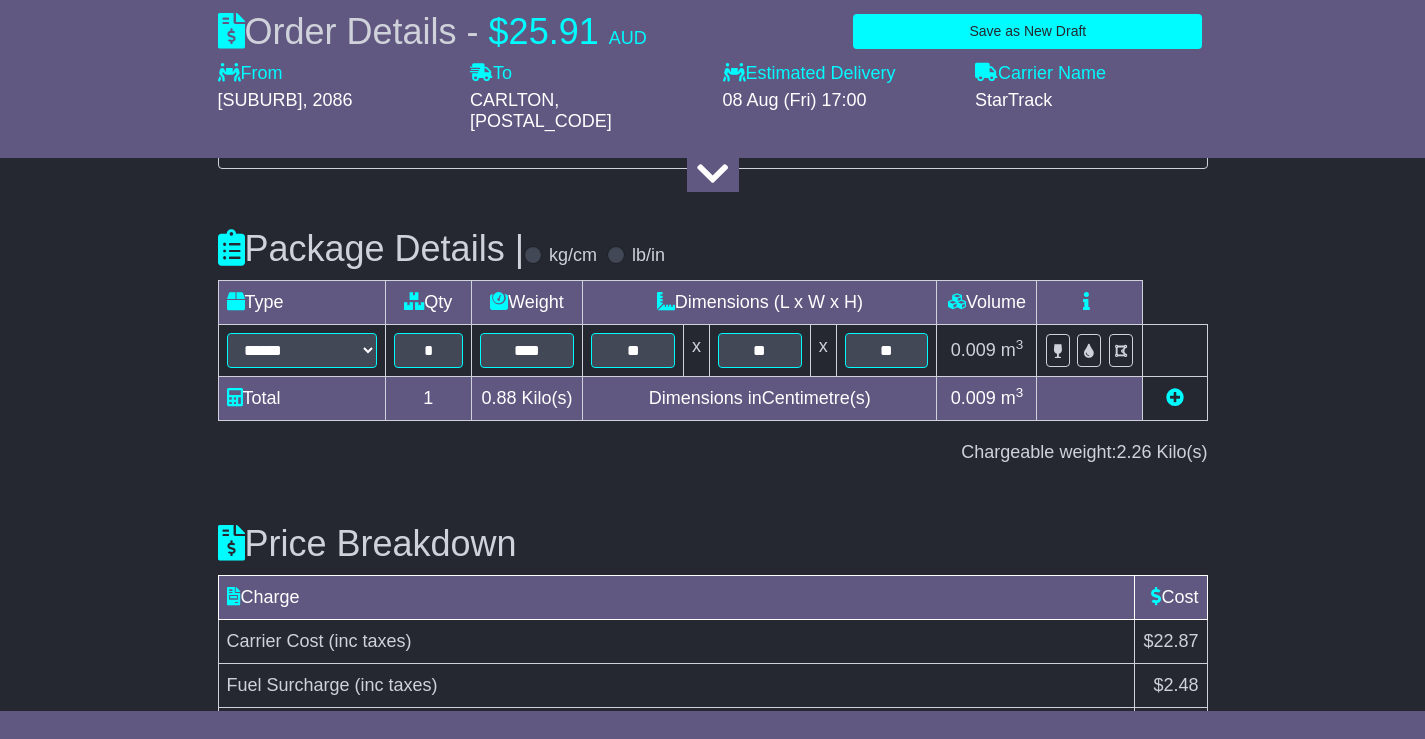 scroll, scrollTop: 2175, scrollLeft: 0, axis: vertical 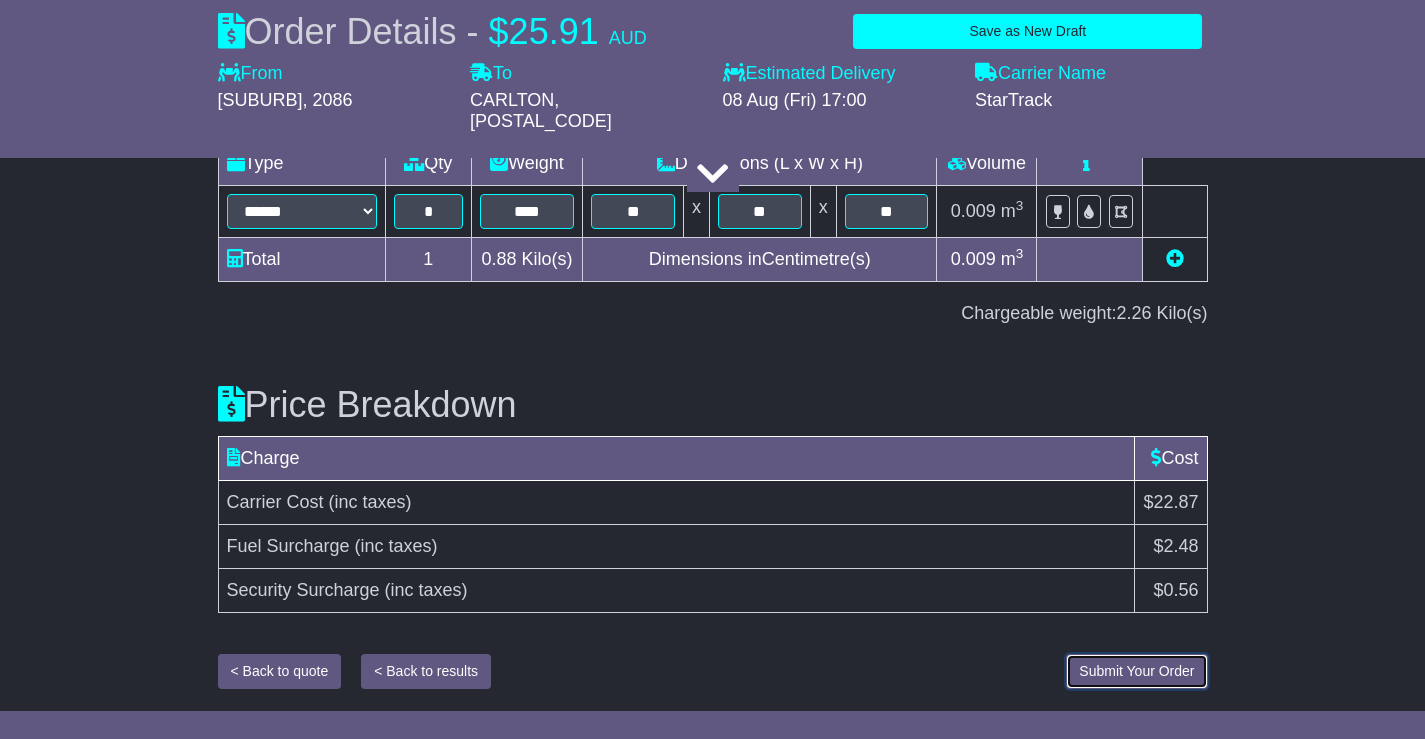click on "Submit Your Order" at bounding box center (1136, 671) 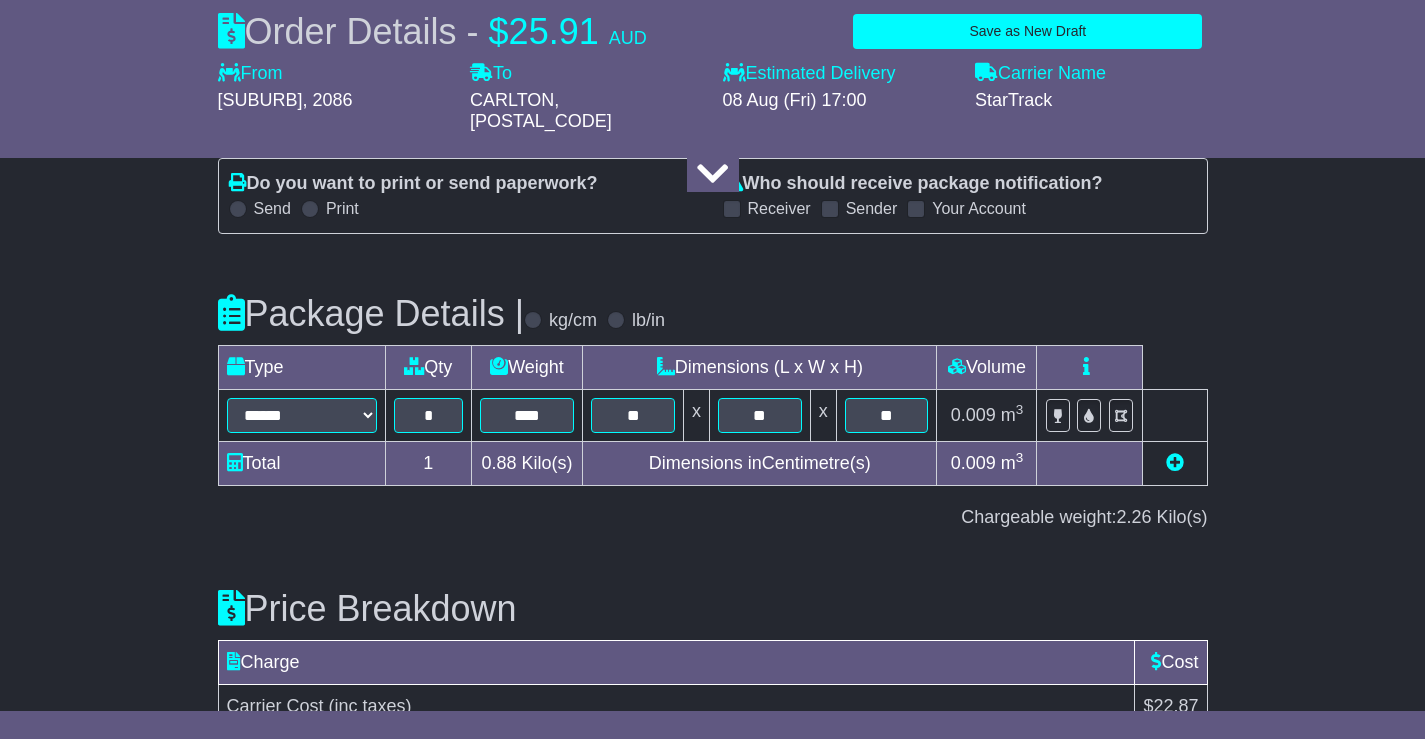 scroll, scrollTop: 2175, scrollLeft: 0, axis: vertical 